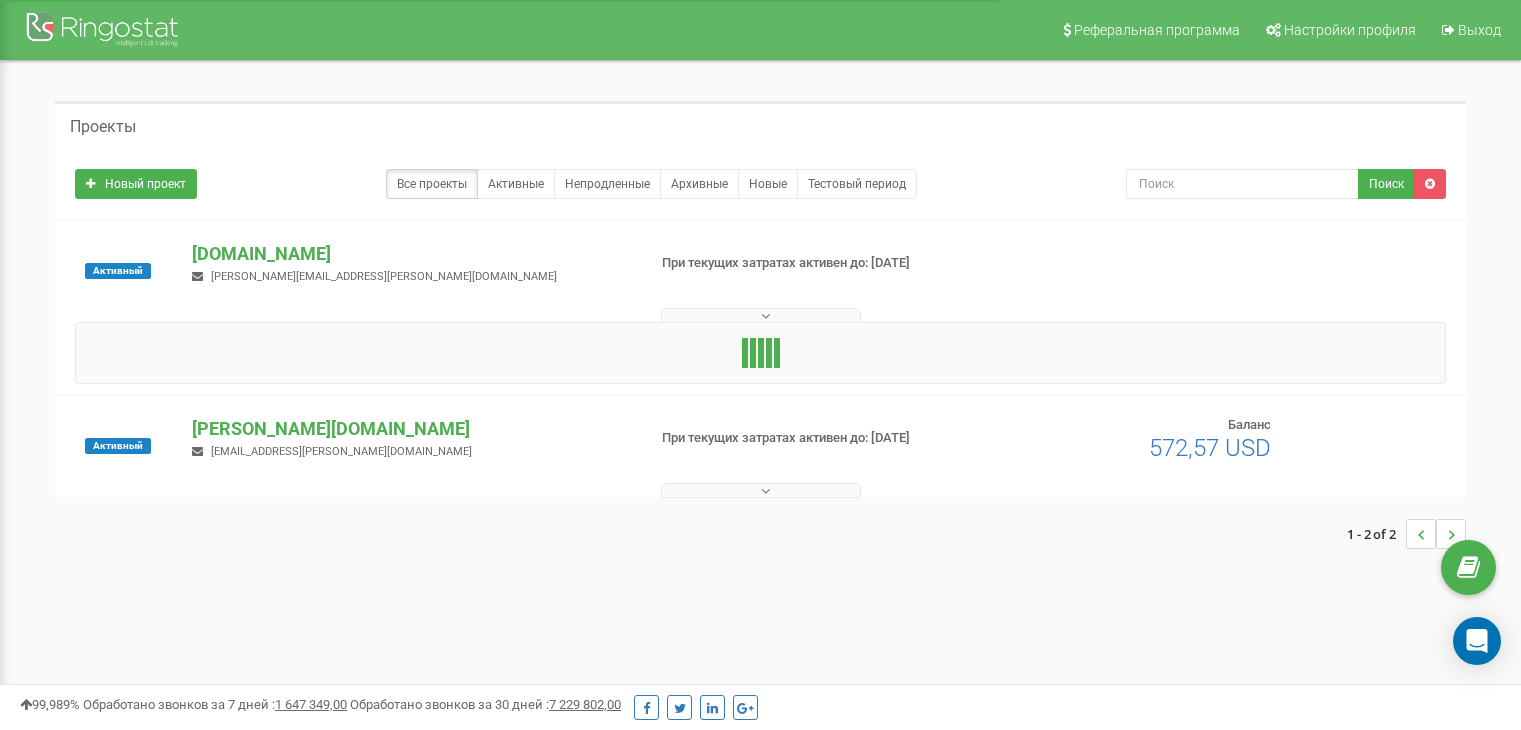 scroll, scrollTop: 0, scrollLeft: 0, axis: both 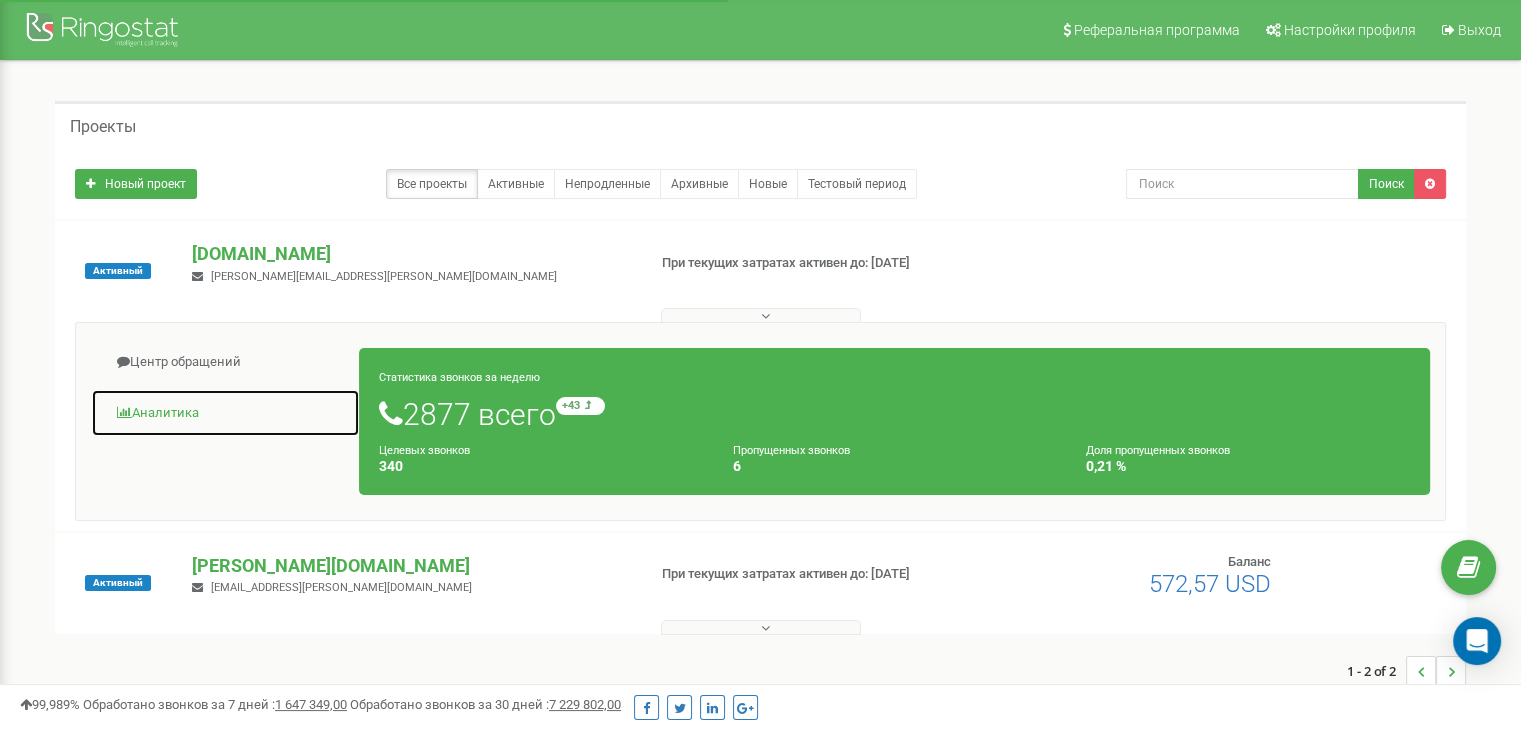 click on "Аналитика" at bounding box center [225, 413] 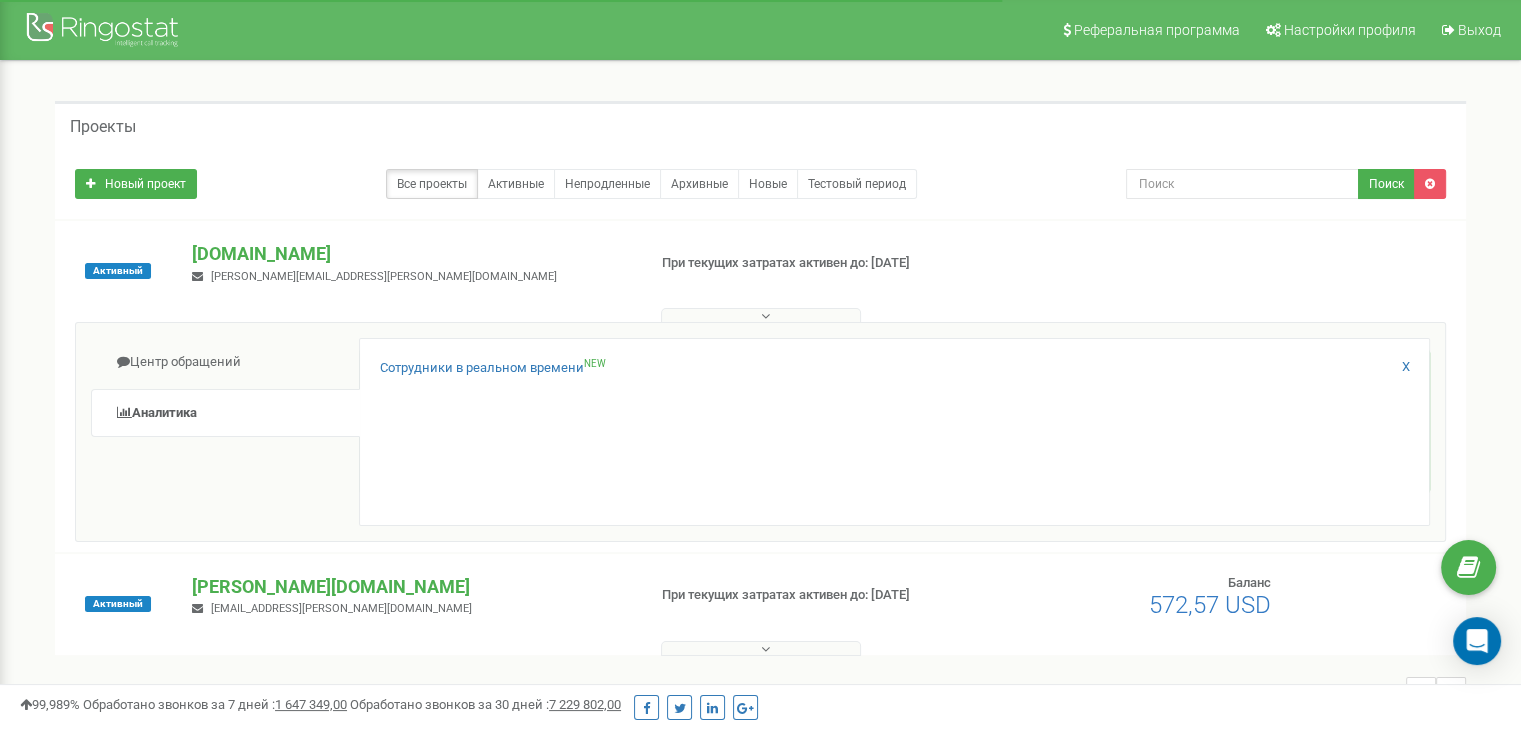 click on "Сотрудники в реальном времени  NEW
X" at bounding box center (894, 432) 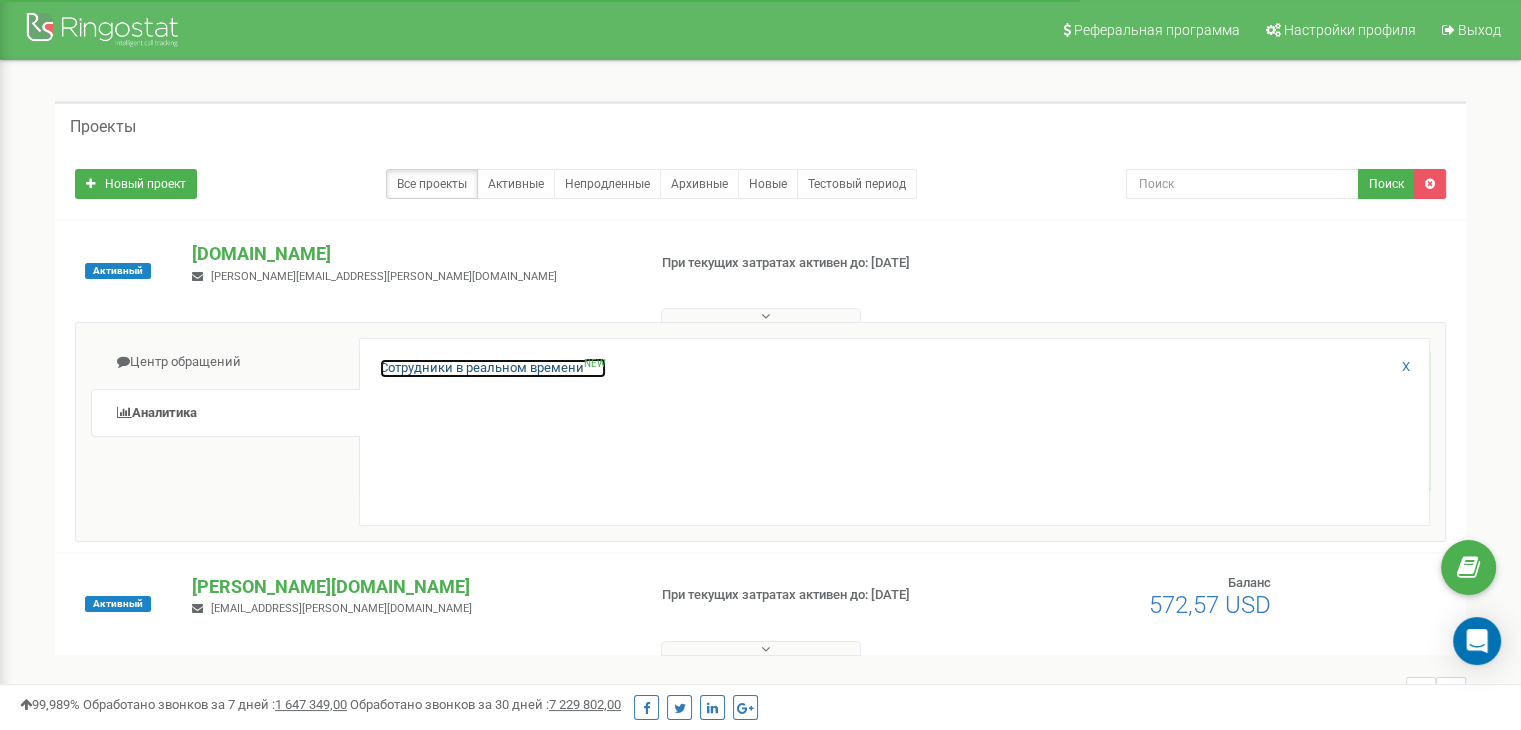 click on "Сотрудники в реальном времени  NEW" at bounding box center (493, 368) 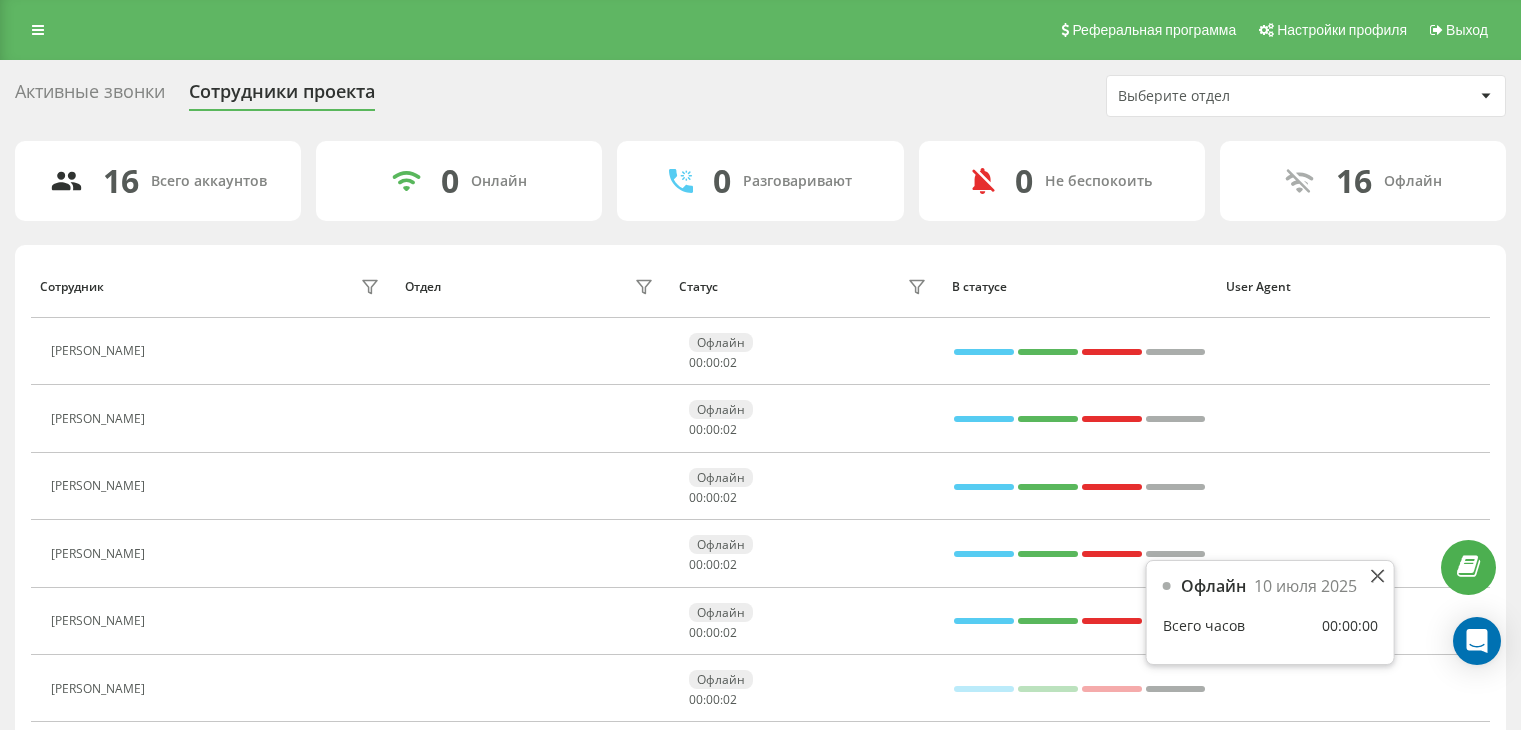 scroll, scrollTop: 0, scrollLeft: 0, axis: both 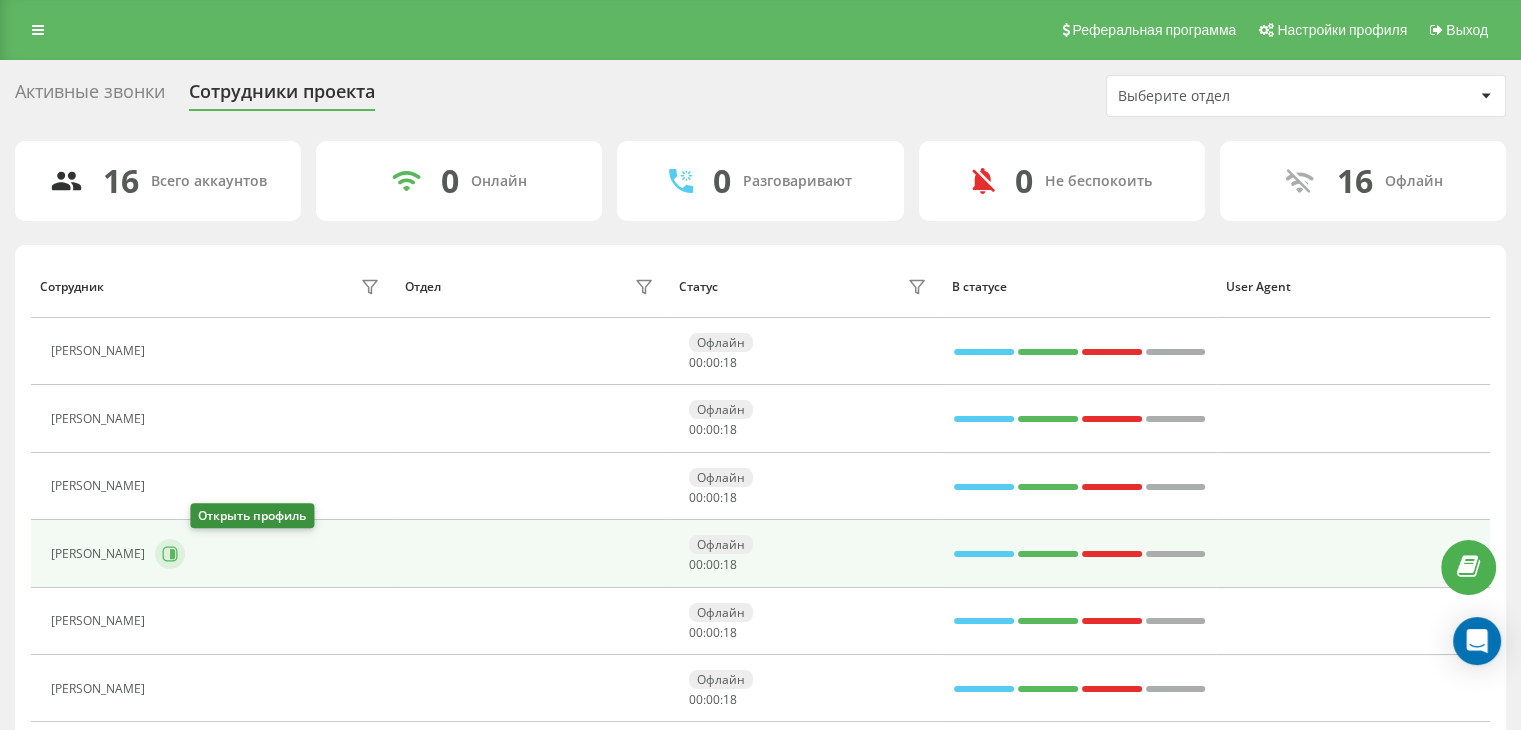 click 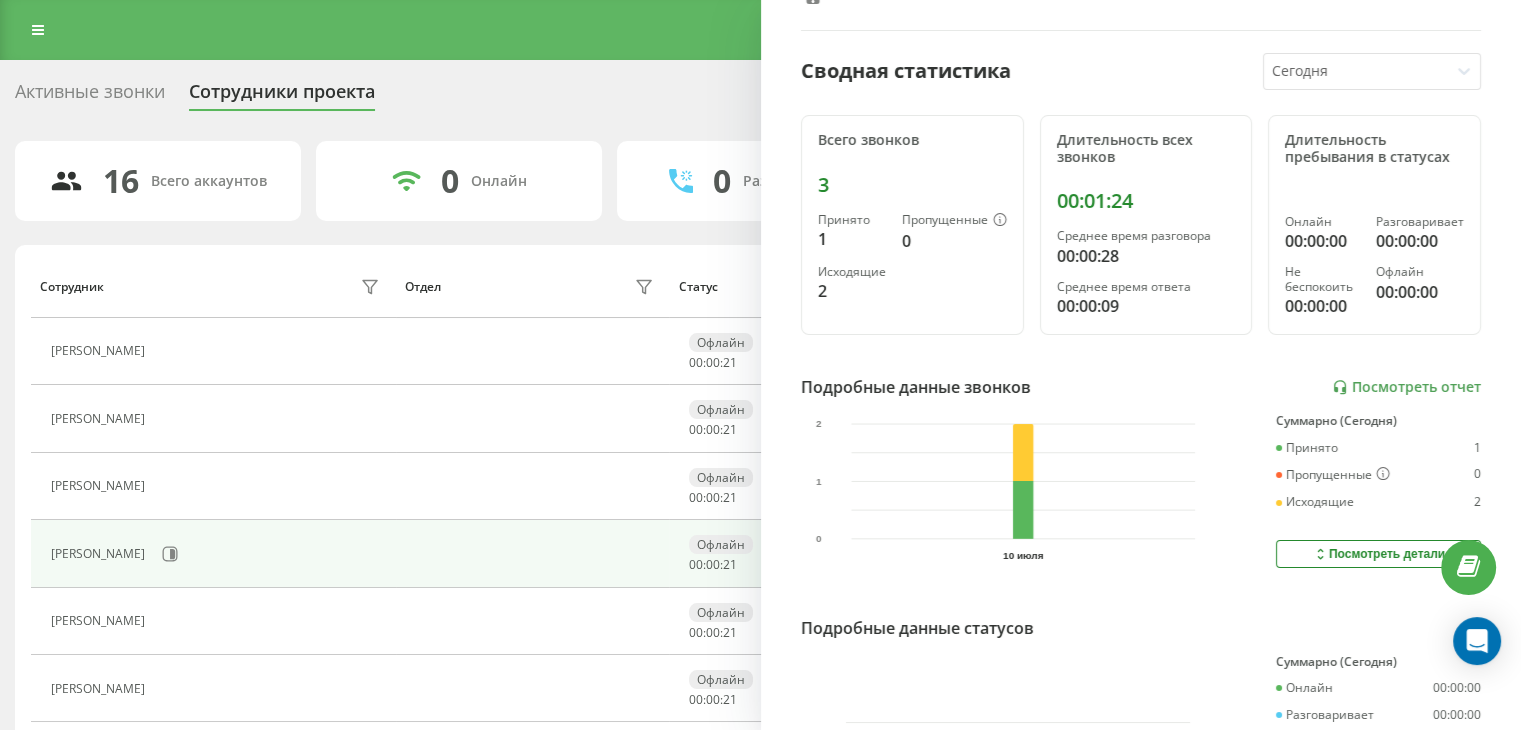scroll, scrollTop: 342, scrollLeft: 0, axis: vertical 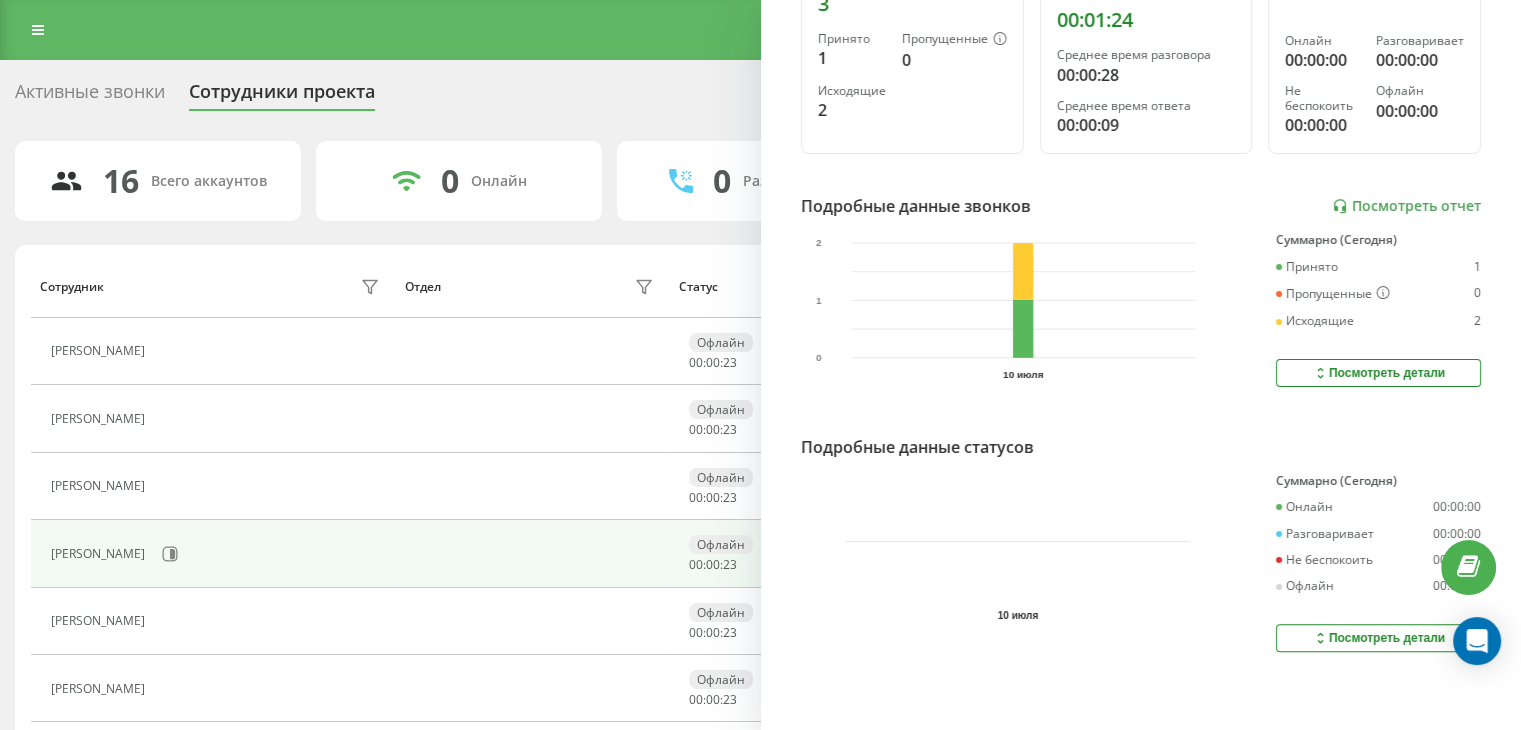 click on "Подробные данные звонков Посмотреть отчет" at bounding box center [1141, 206] 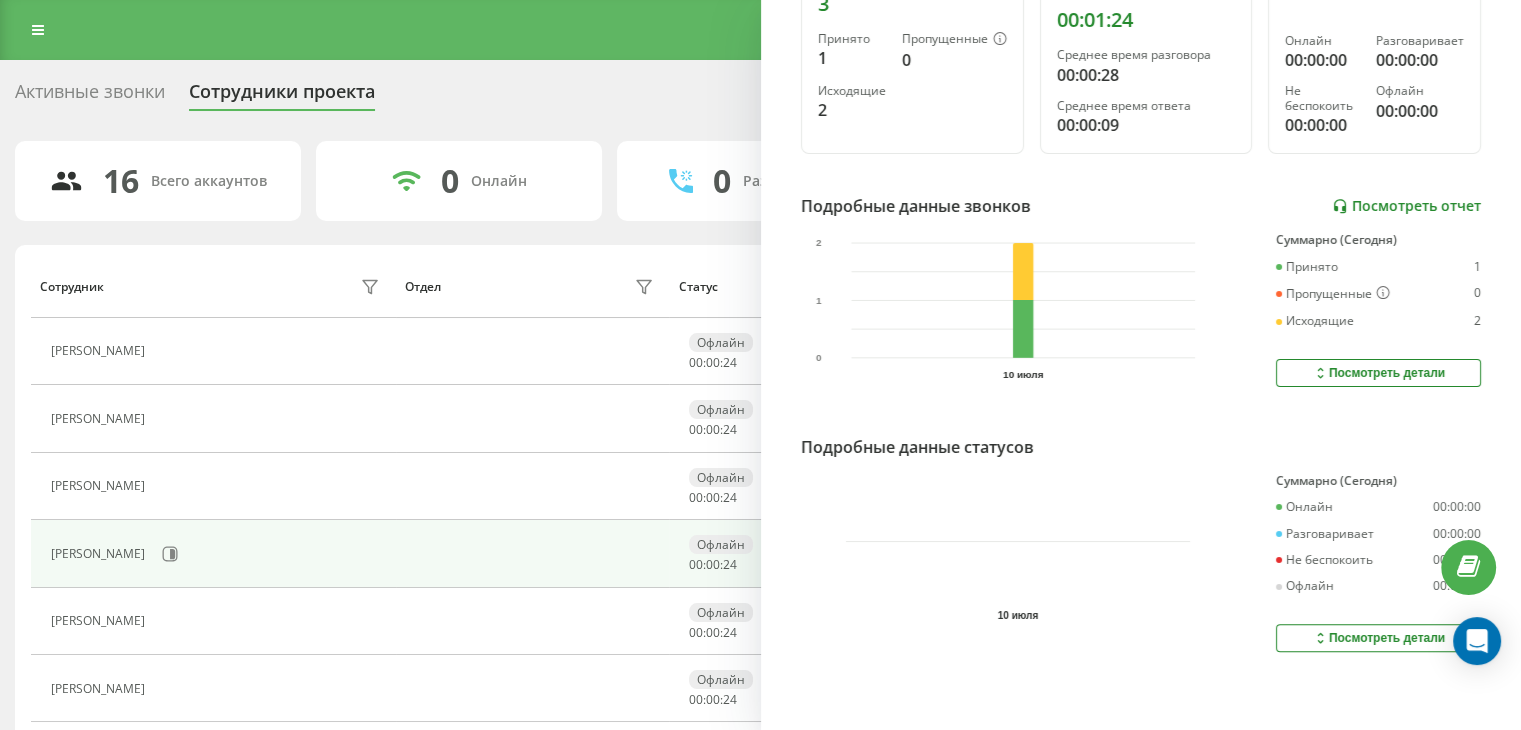 click on "Посмотреть отчет" at bounding box center (1406, 206) 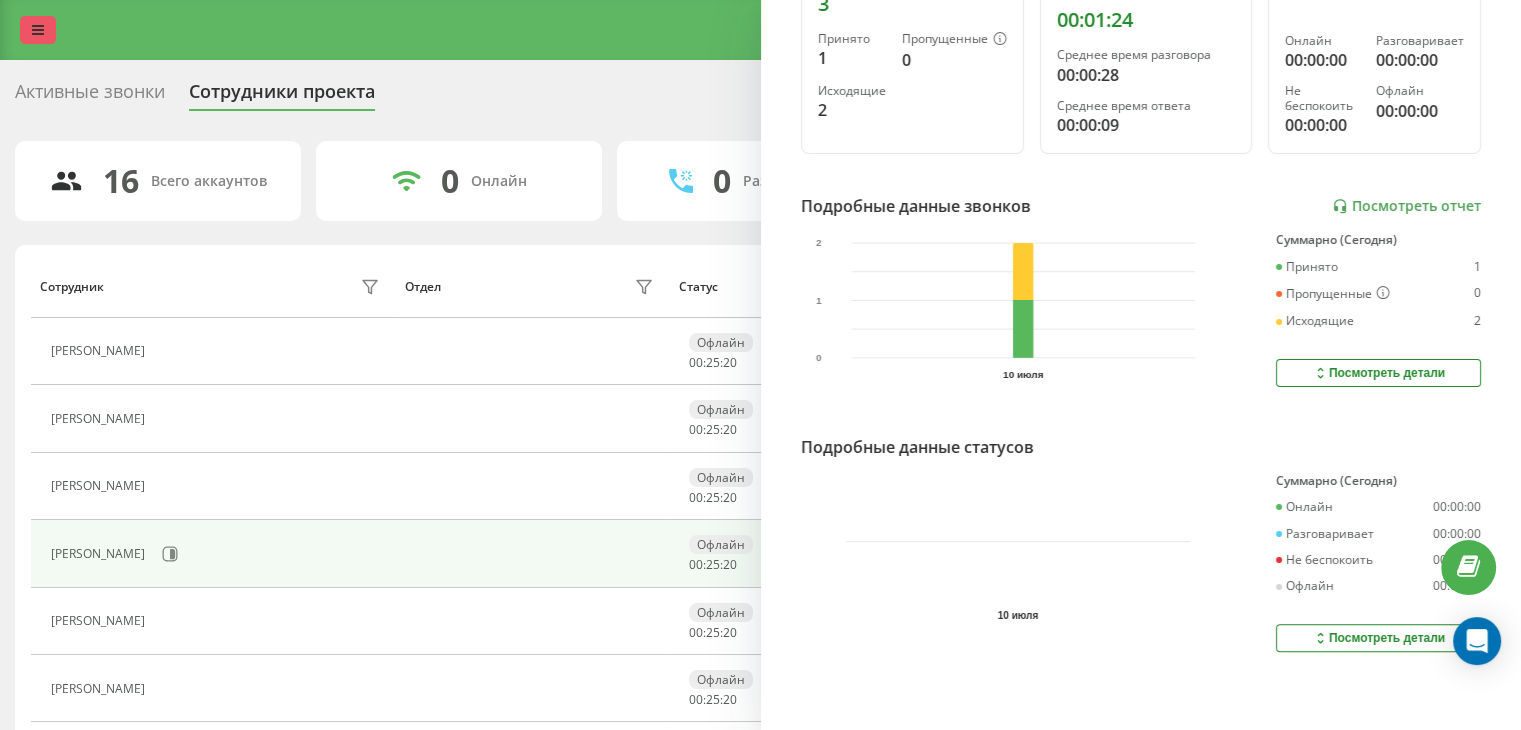 click at bounding box center [38, 30] 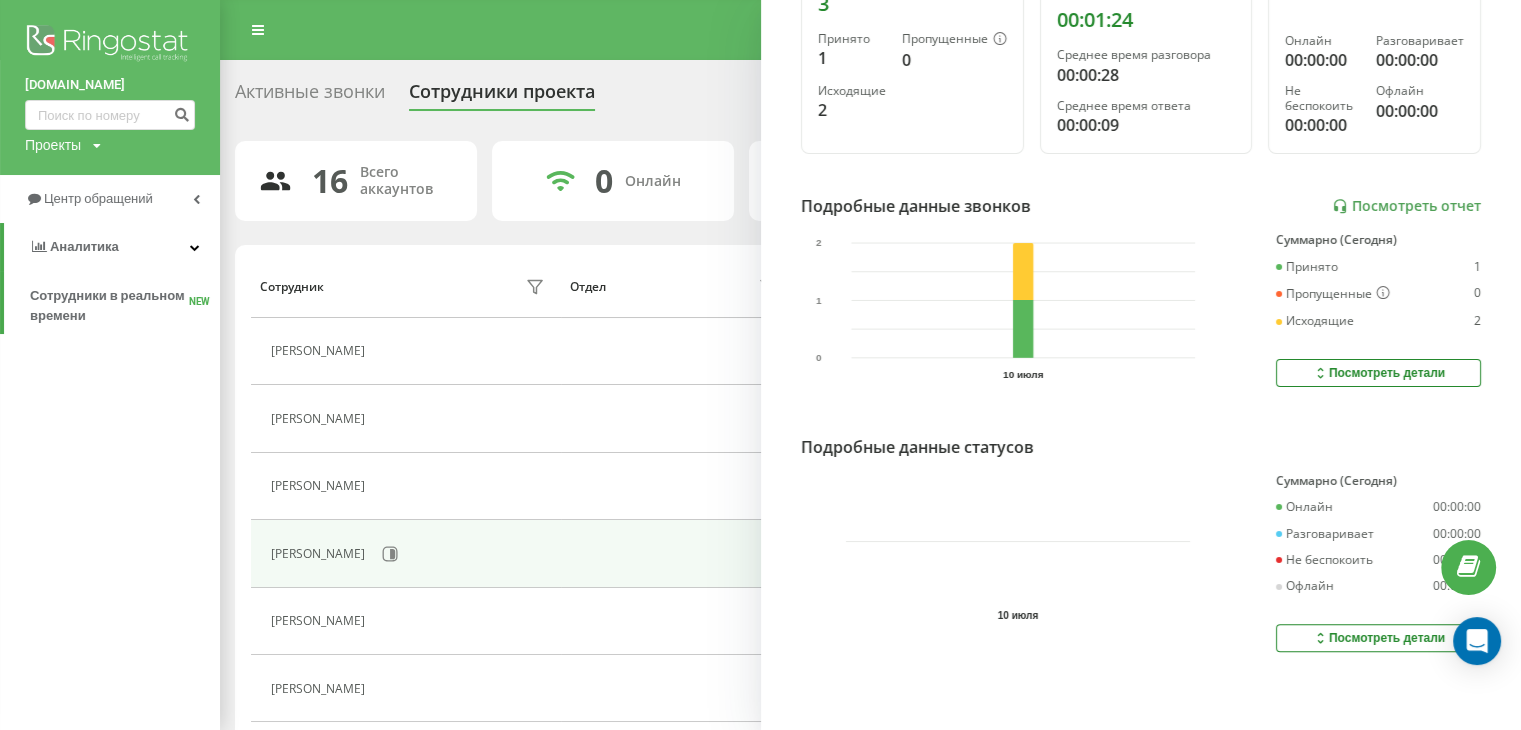click on "Проекты" at bounding box center [53, 145] 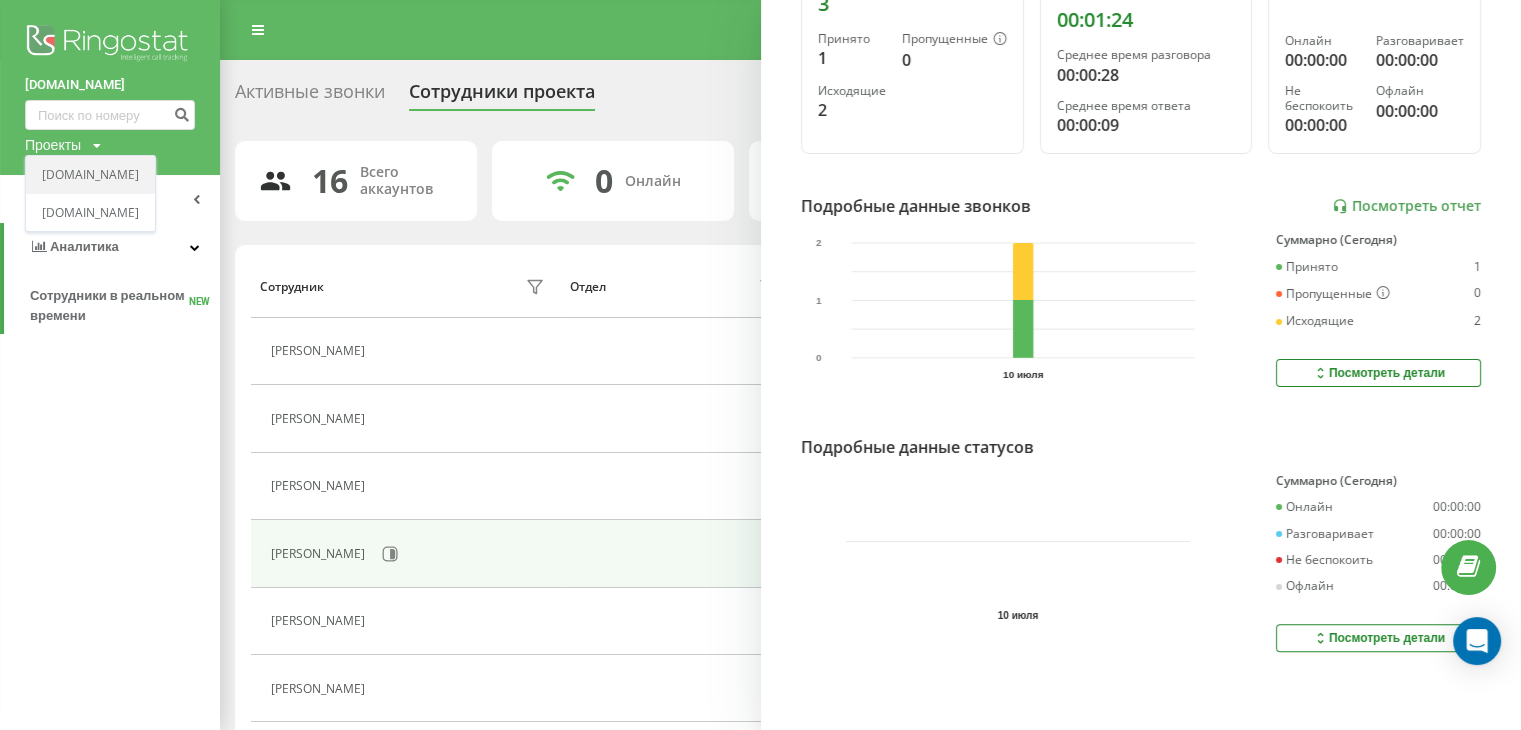 click on "[DOMAIN_NAME]" at bounding box center [90, 175] 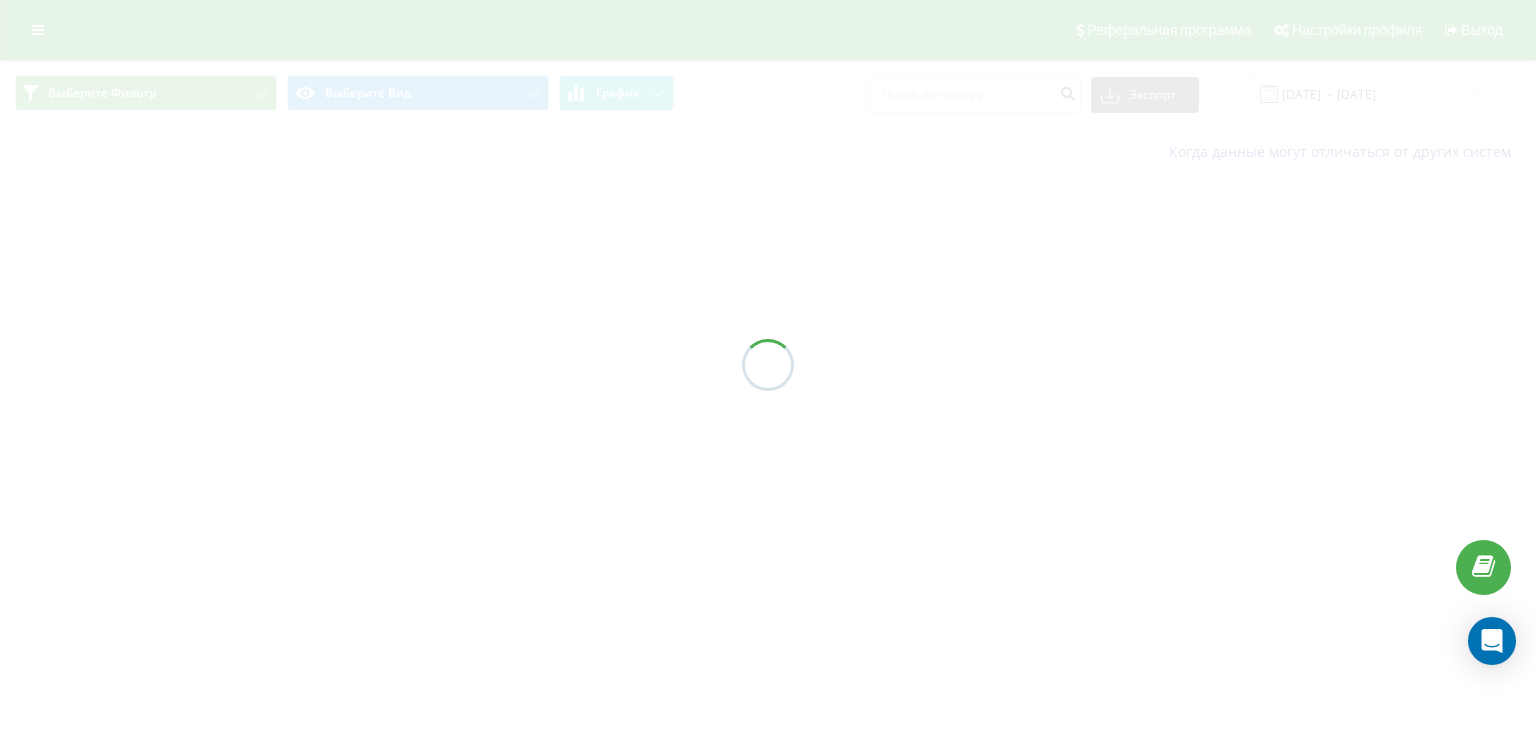 scroll, scrollTop: 0, scrollLeft: 0, axis: both 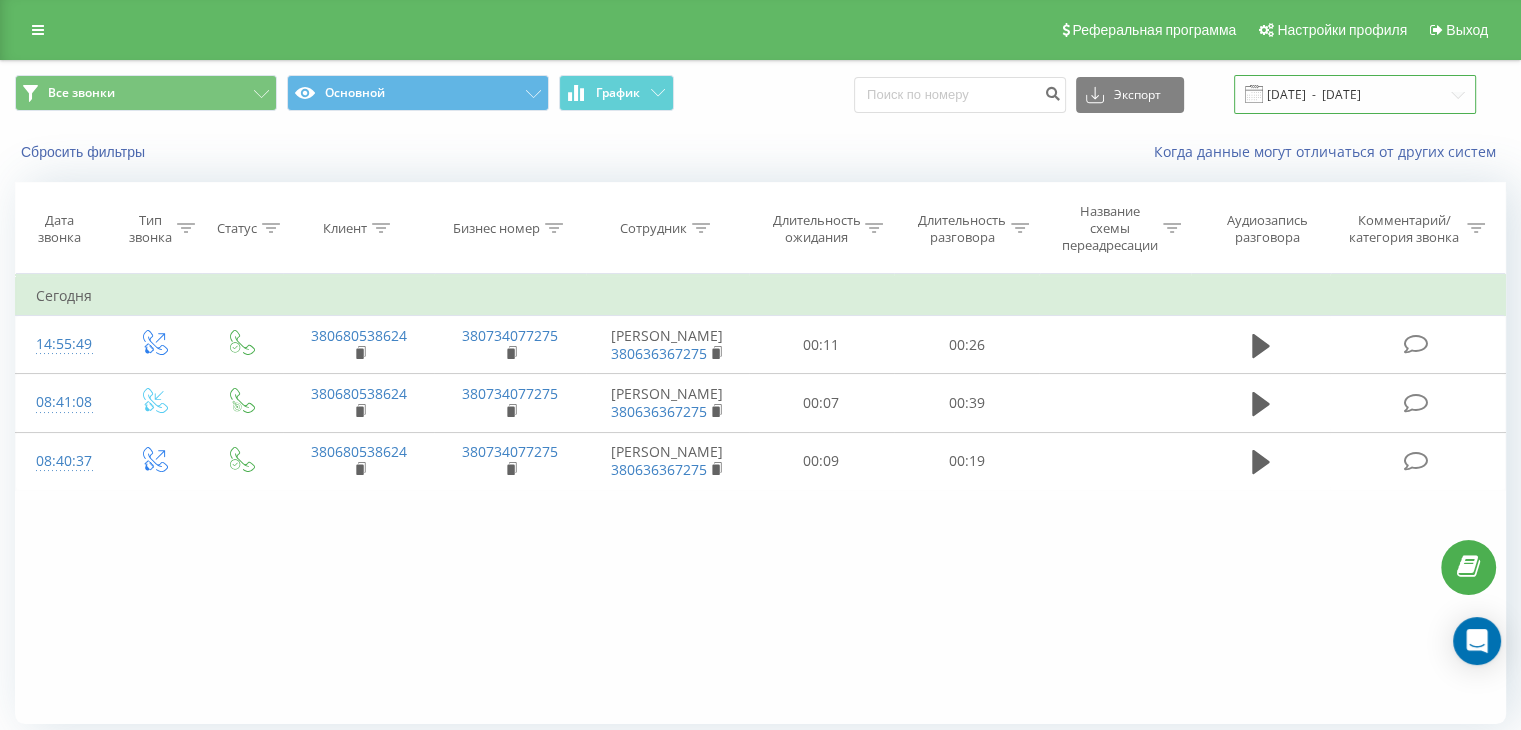click on "10.07.2025  -  11.07.2025" at bounding box center [1355, 94] 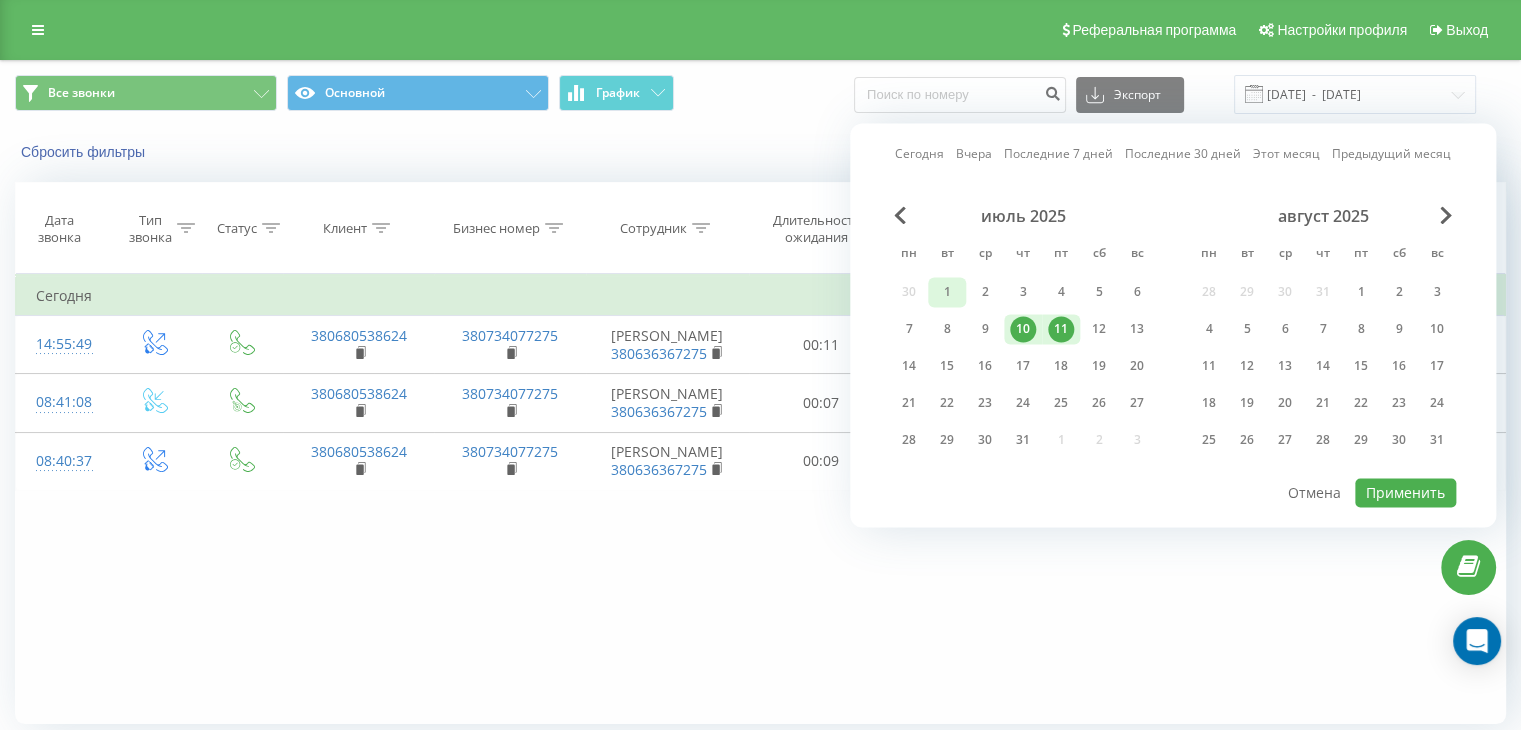 click on "1" at bounding box center [947, 292] 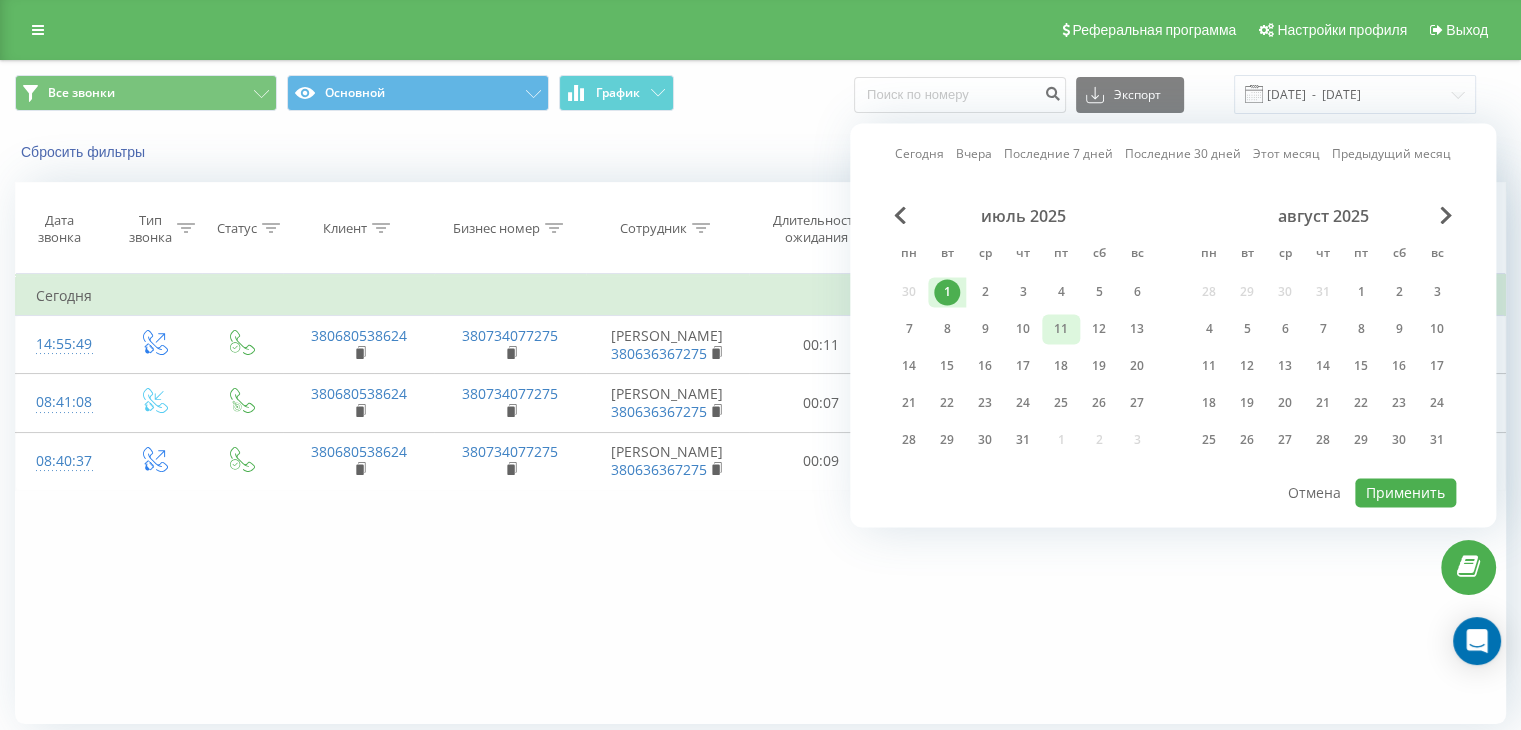 click on "11" at bounding box center (1061, 329) 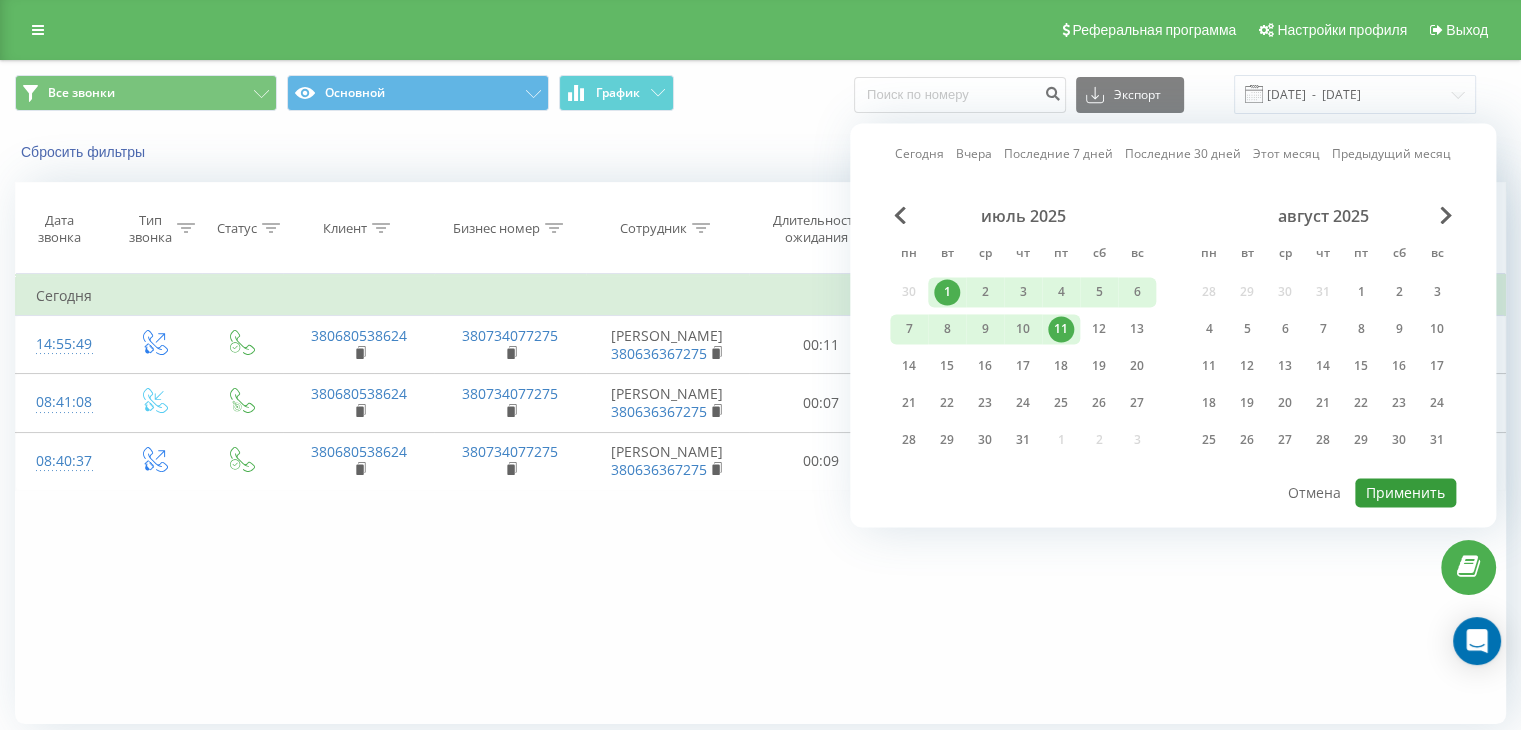 click on "Применить" at bounding box center (1405, 492) 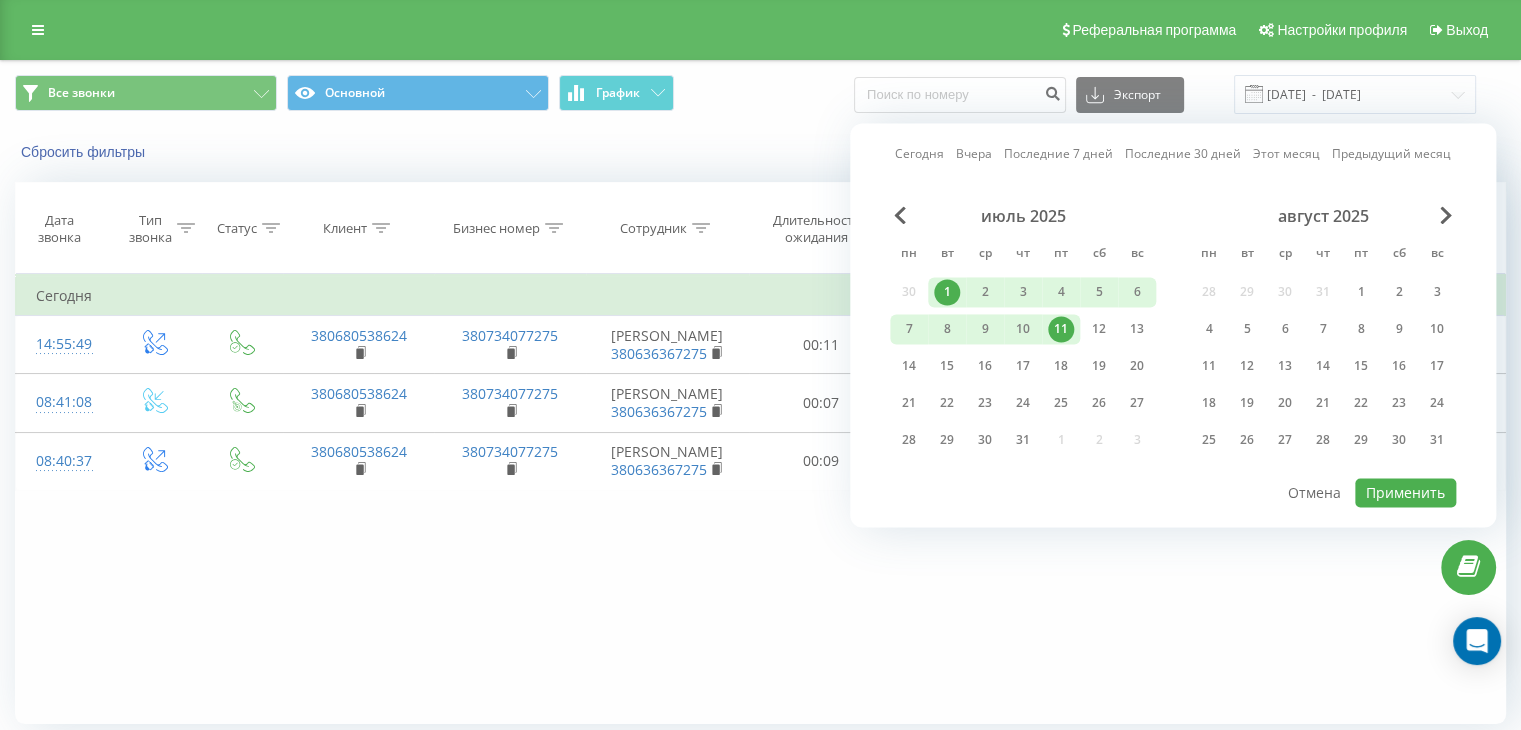 type on "01.07.2025  -  11.07.2025" 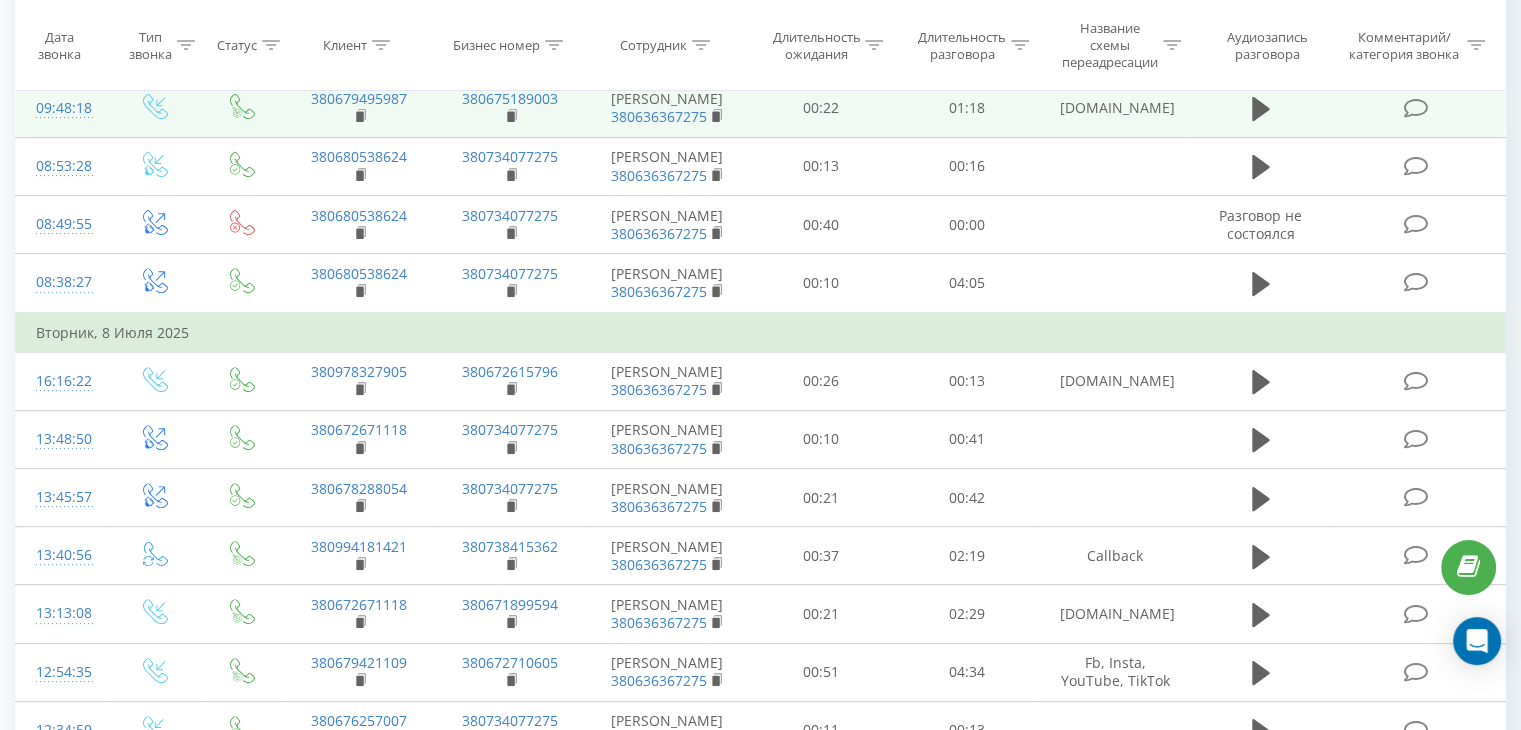 scroll, scrollTop: 600, scrollLeft: 0, axis: vertical 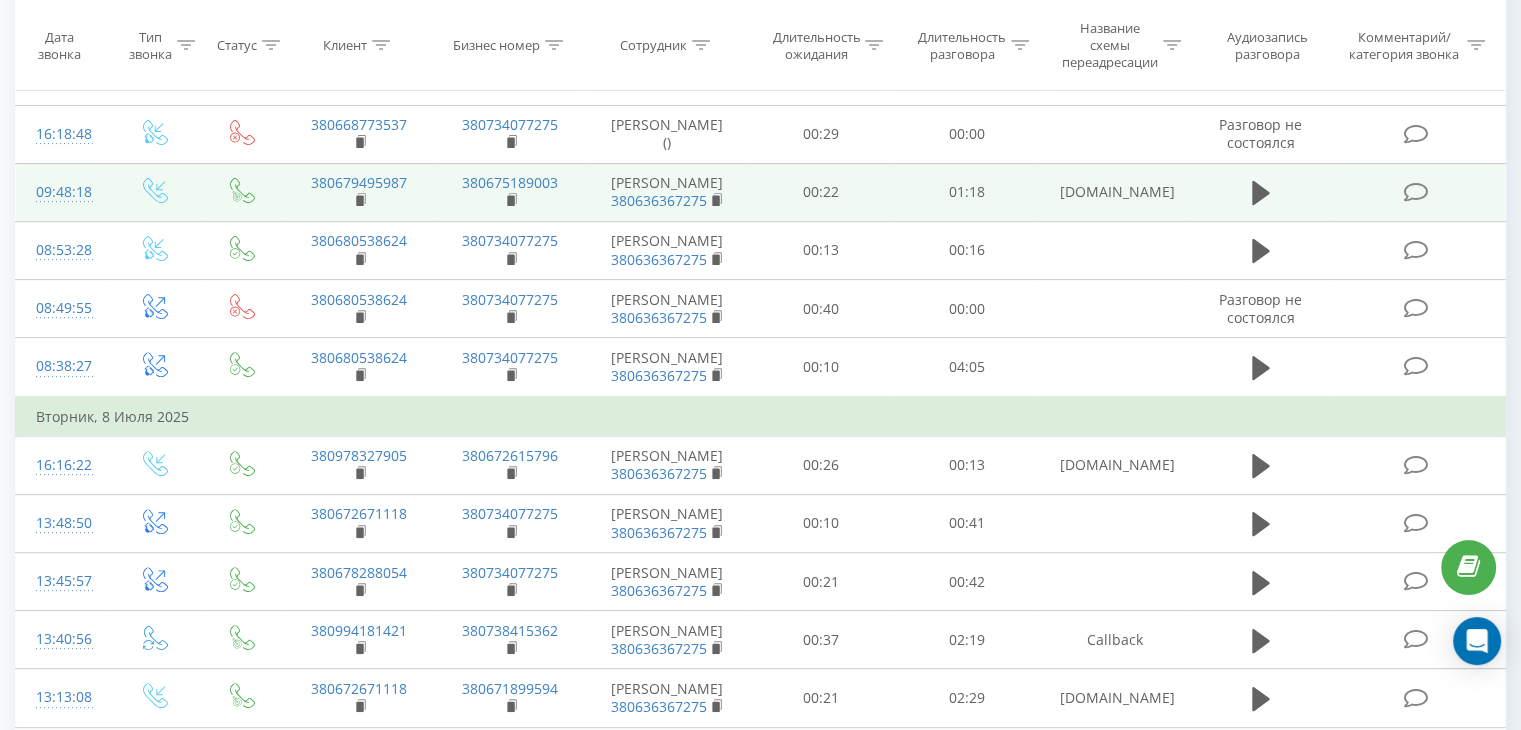 click at bounding box center (1261, 201) 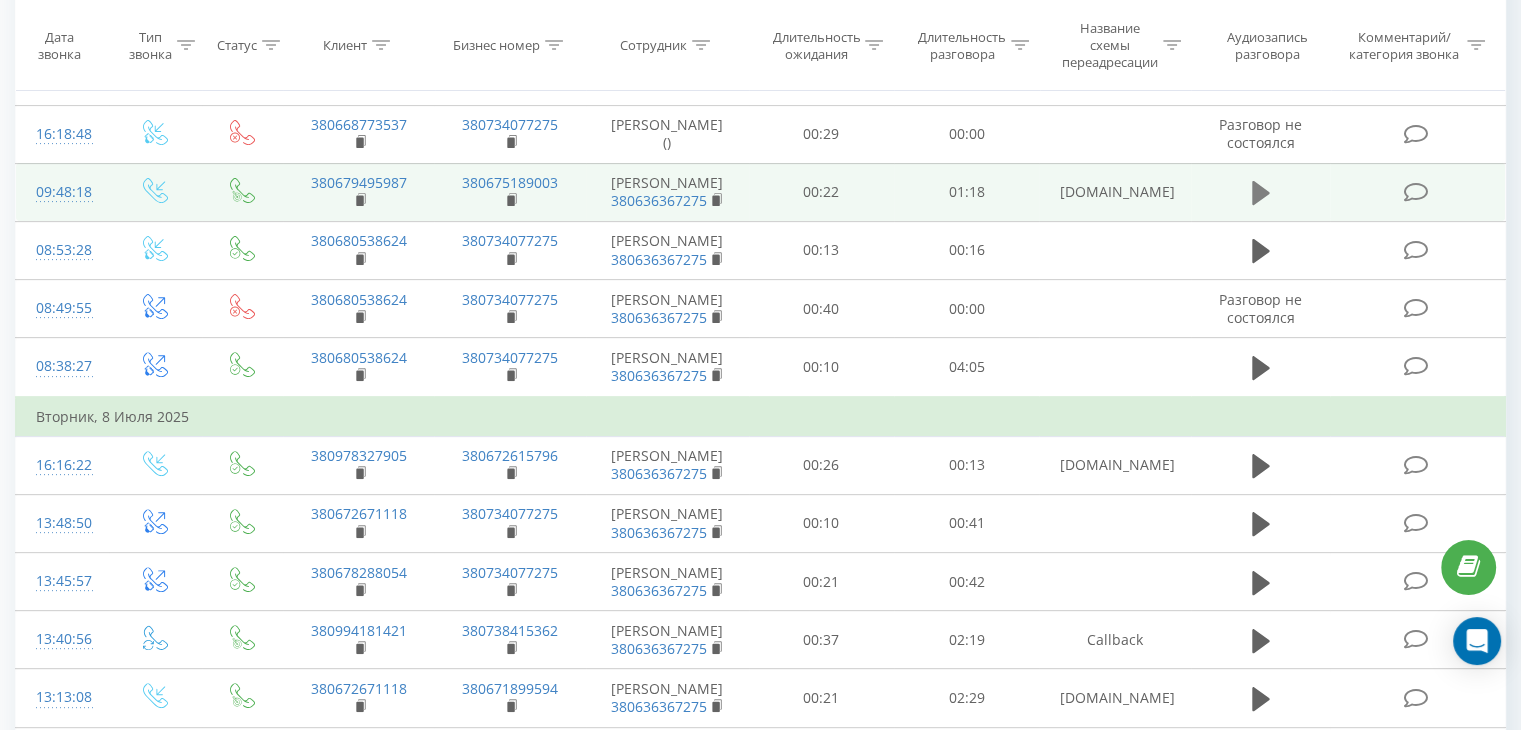 click 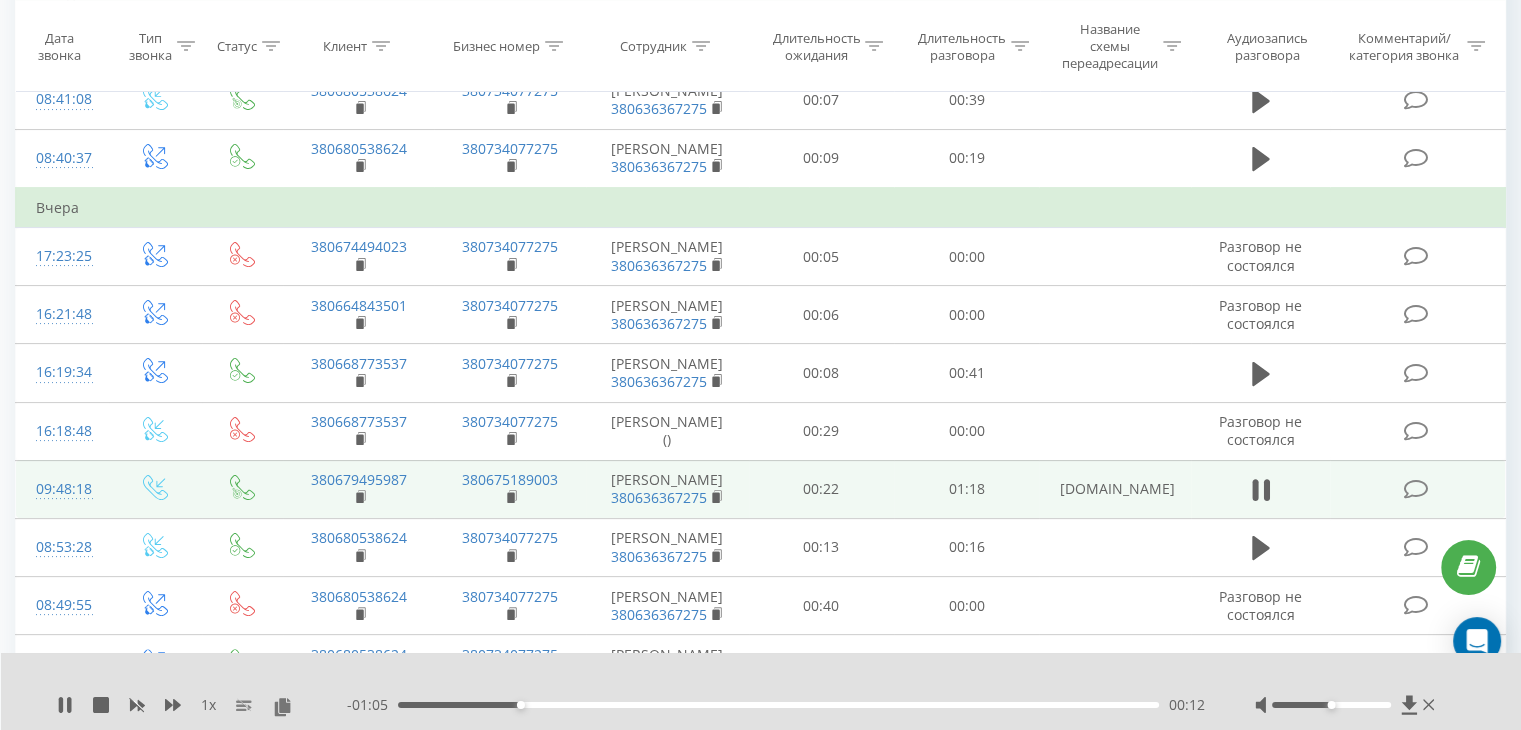 scroll, scrollTop: 500, scrollLeft: 0, axis: vertical 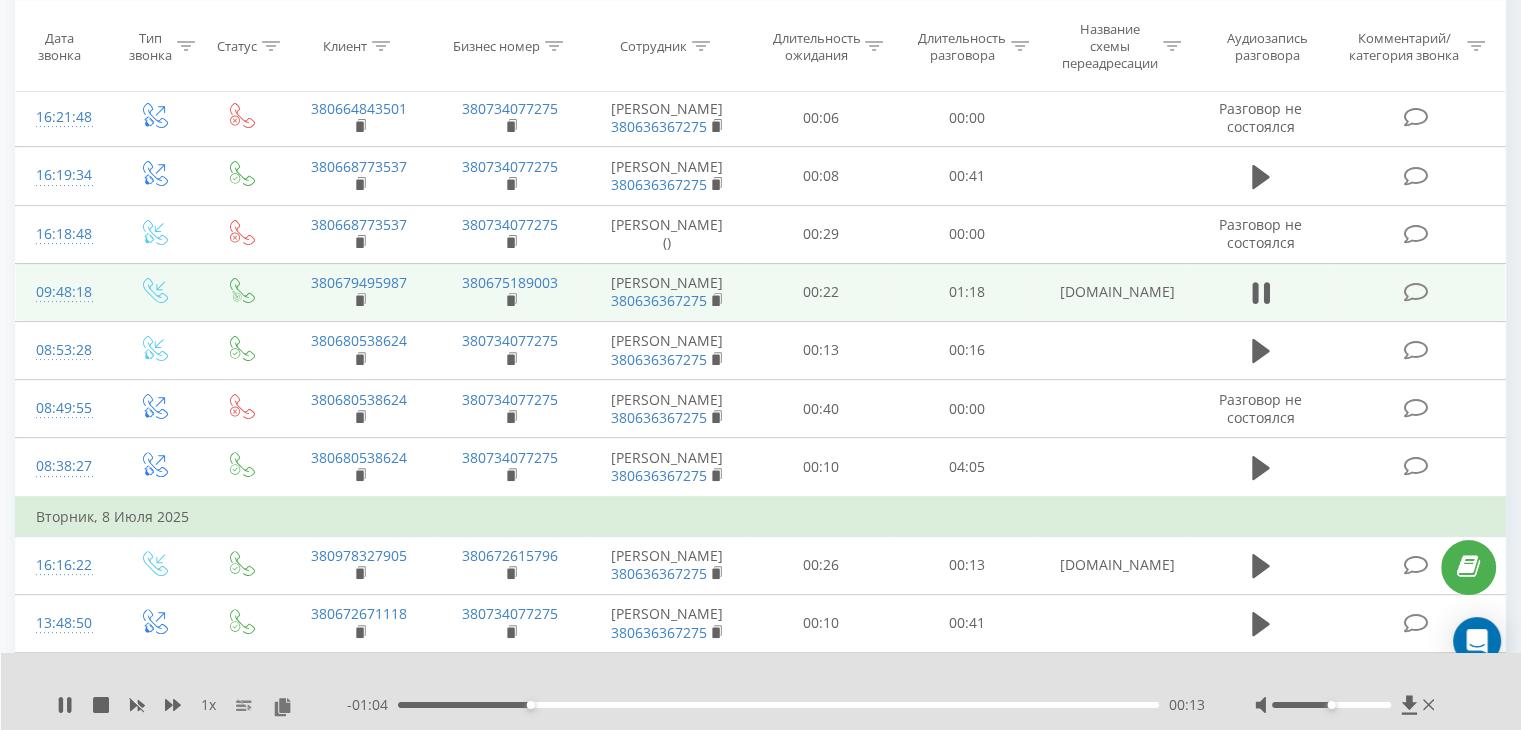 click on "- 01:04 00:13   00:13" at bounding box center [776, 705] 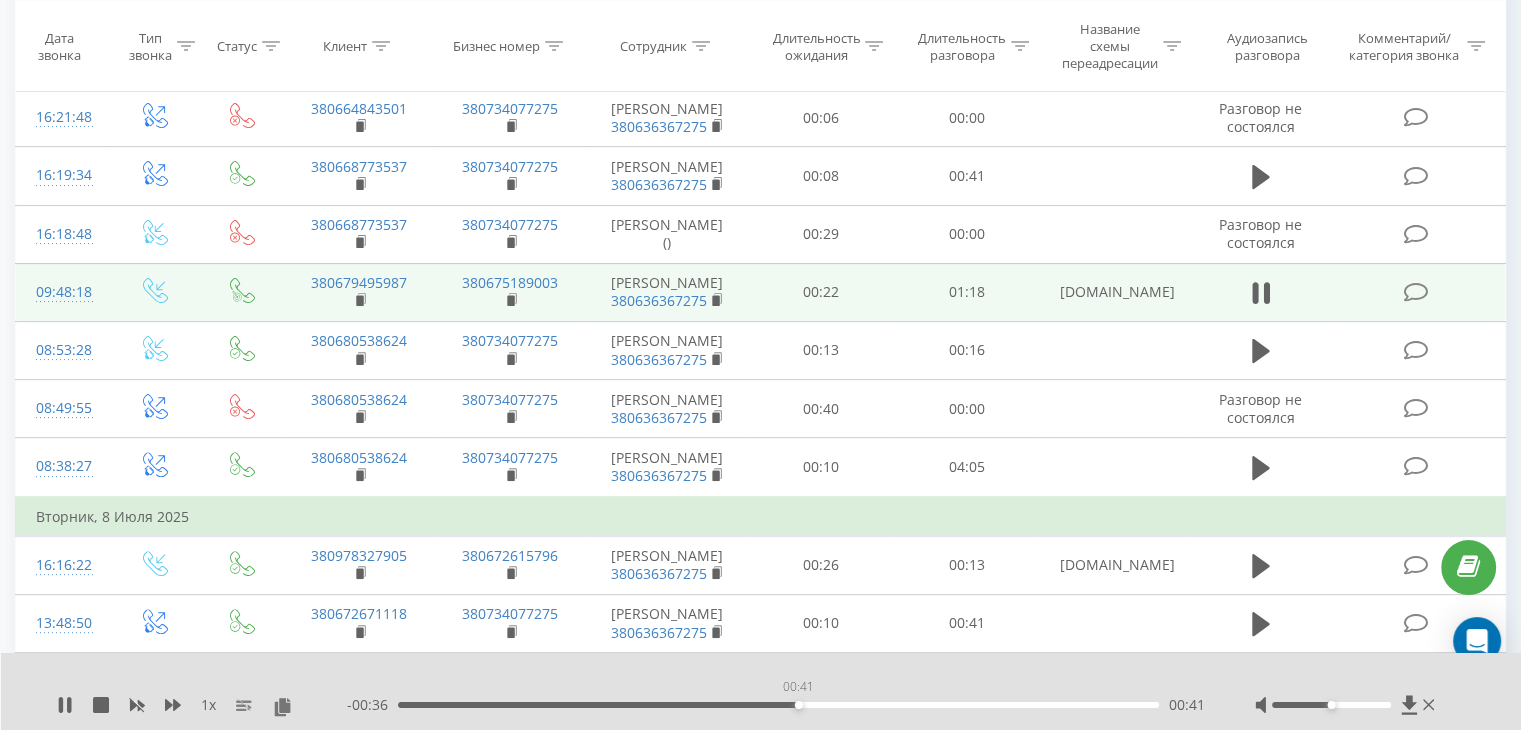 click on "00:41" at bounding box center [778, 705] 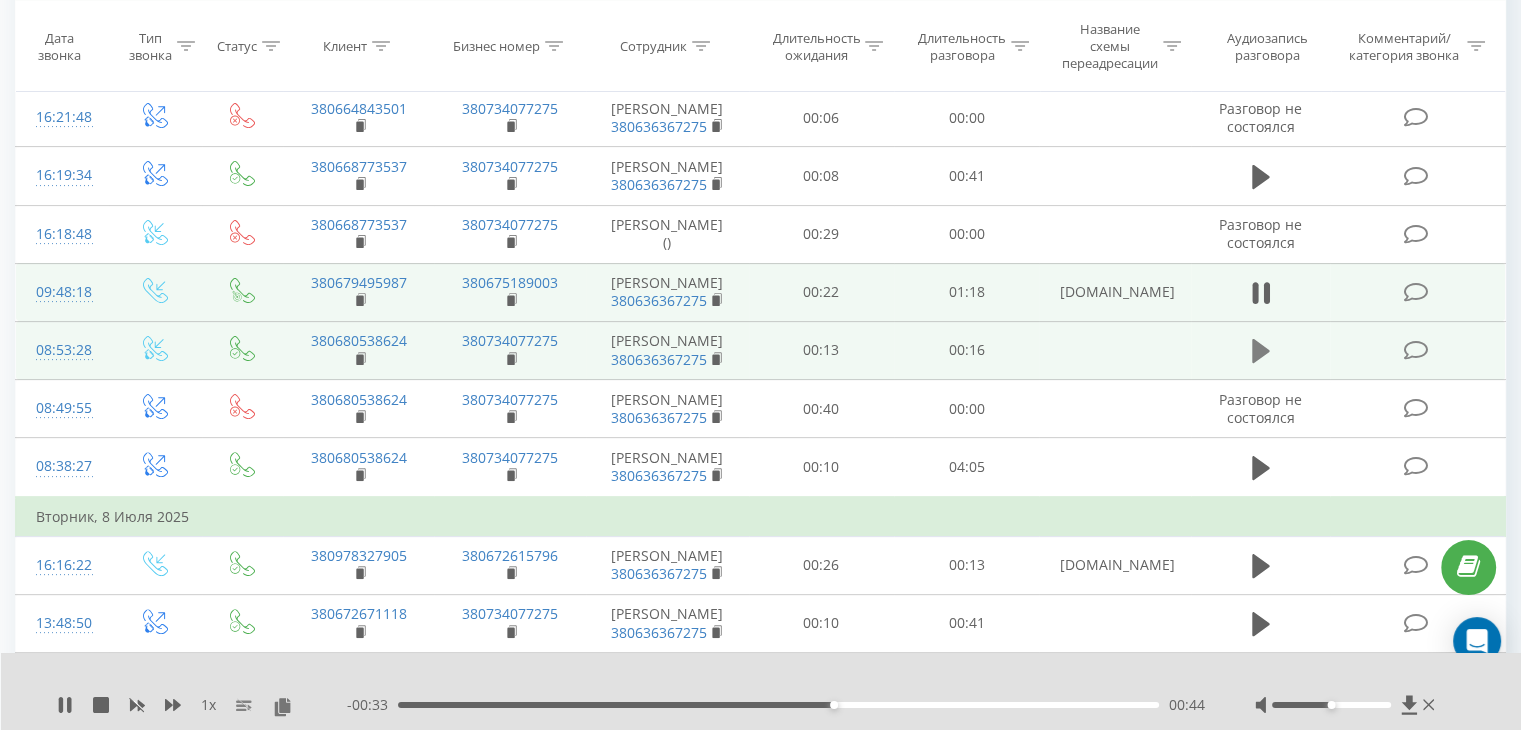 click 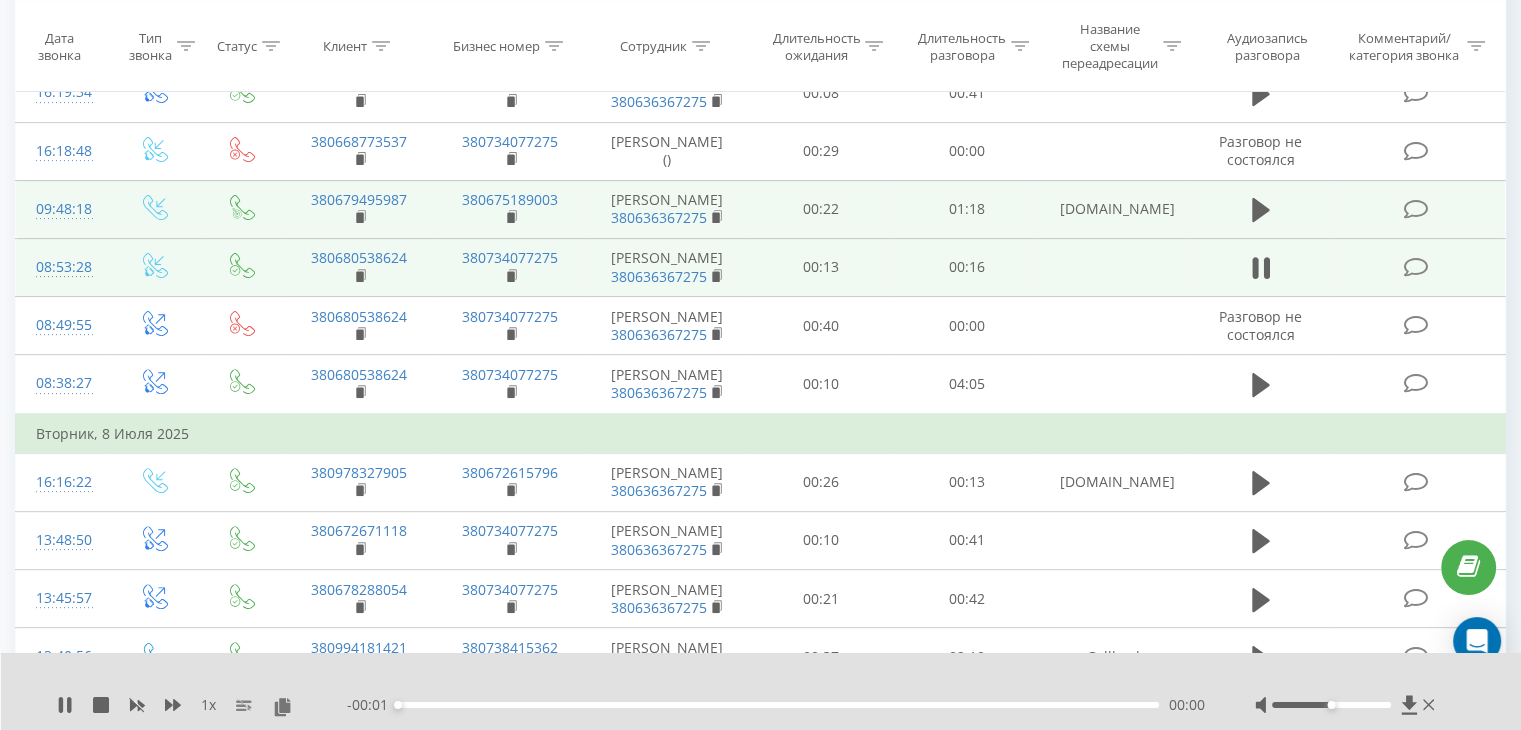 scroll, scrollTop: 700, scrollLeft: 0, axis: vertical 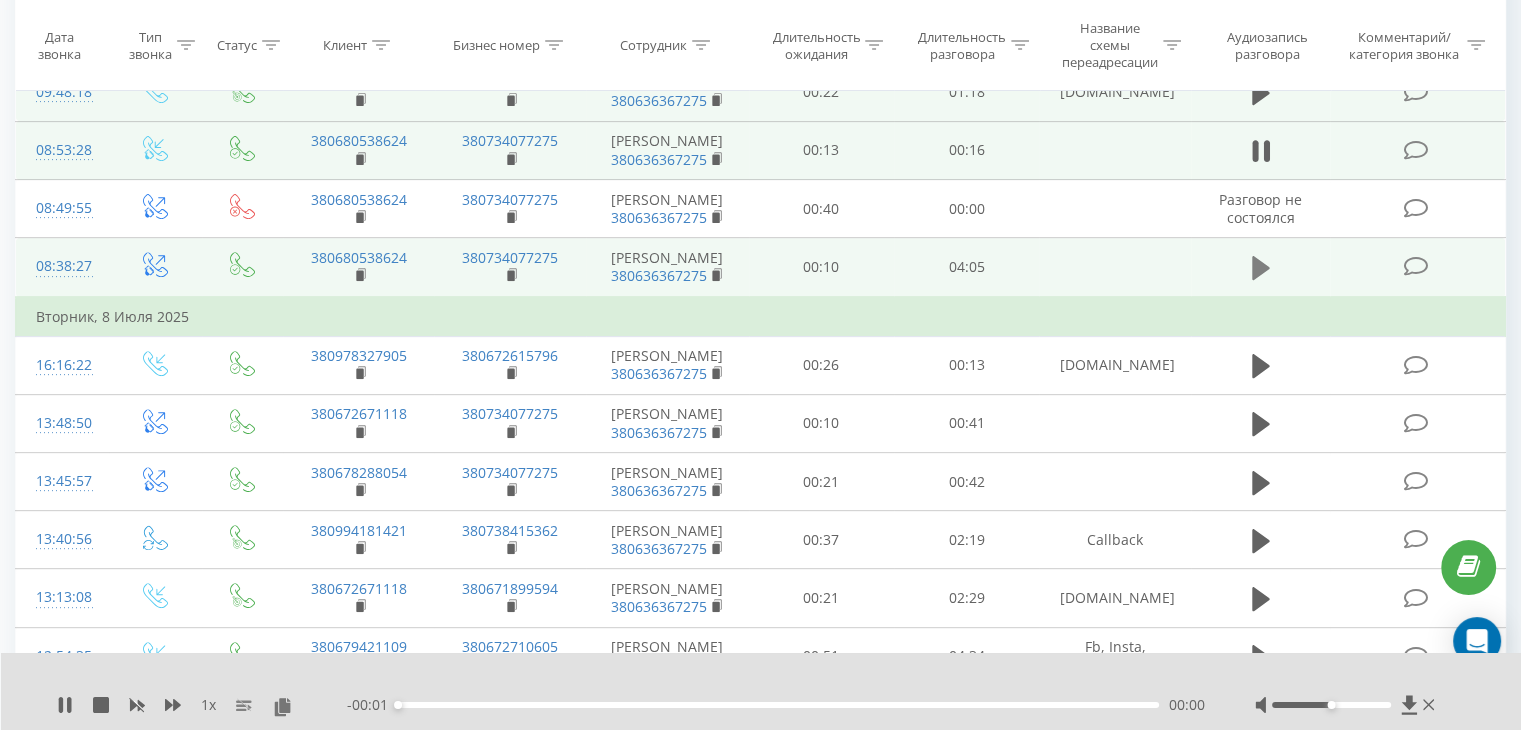 click at bounding box center [1261, 268] 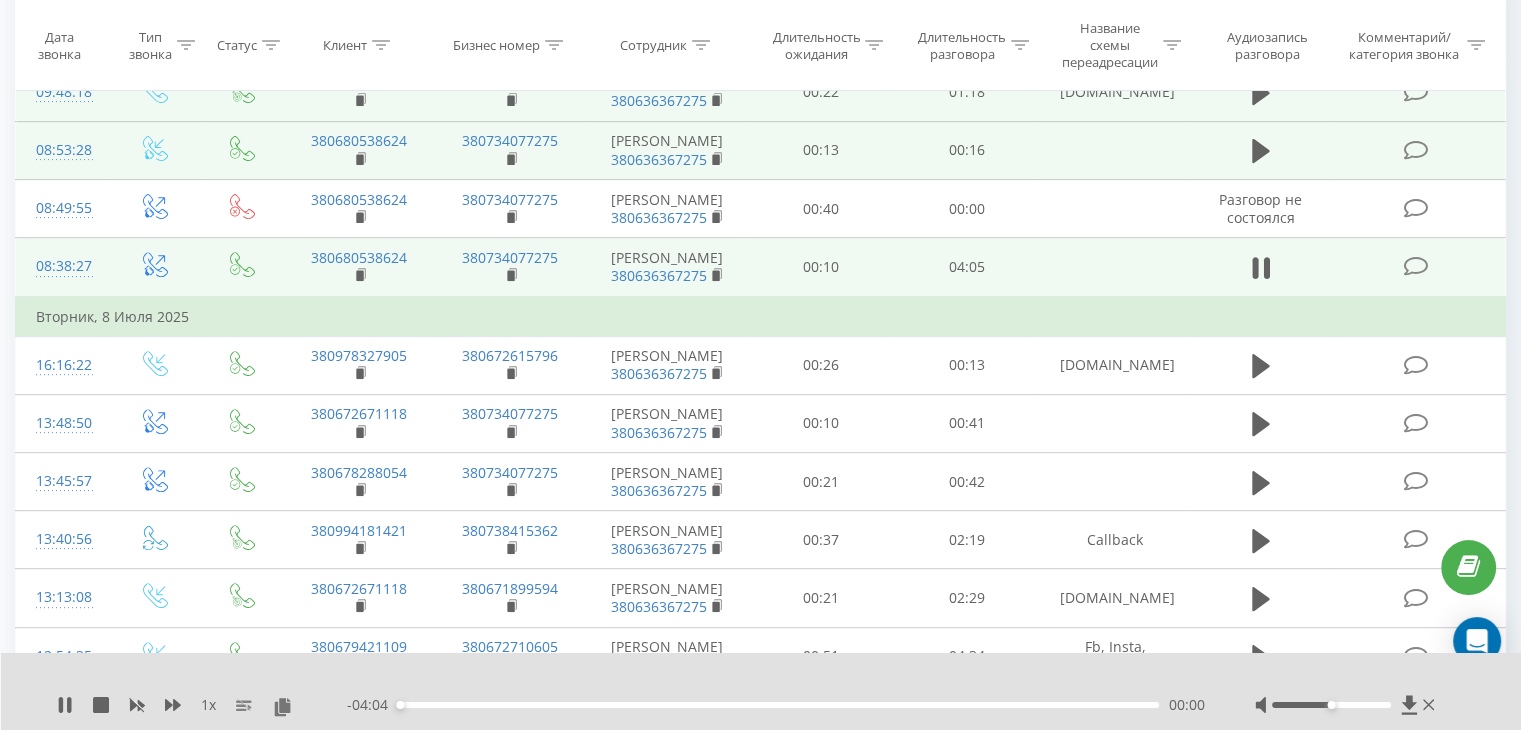 click on "- 04:04 00:00   00:00" at bounding box center (776, 705) 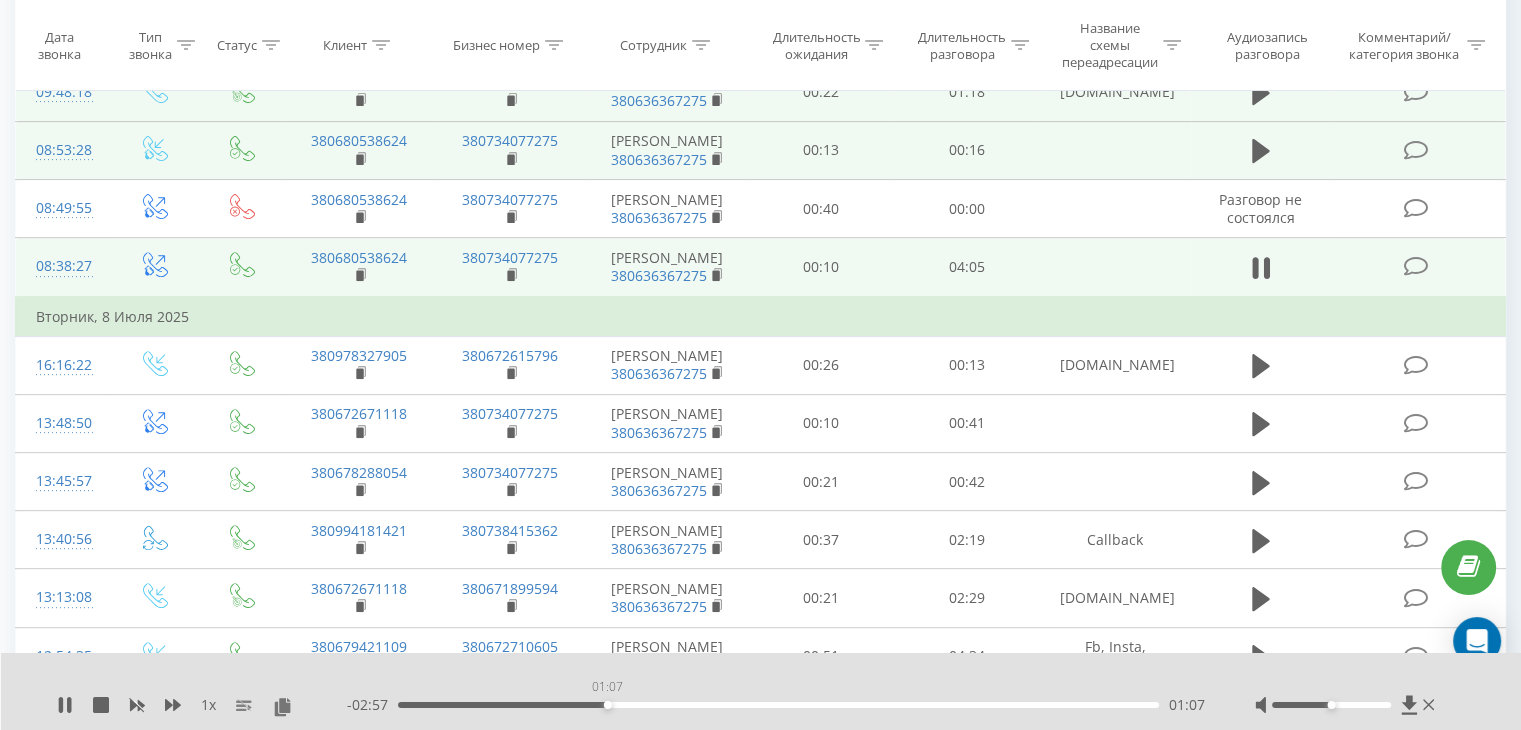 click on "01:07" at bounding box center (778, 705) 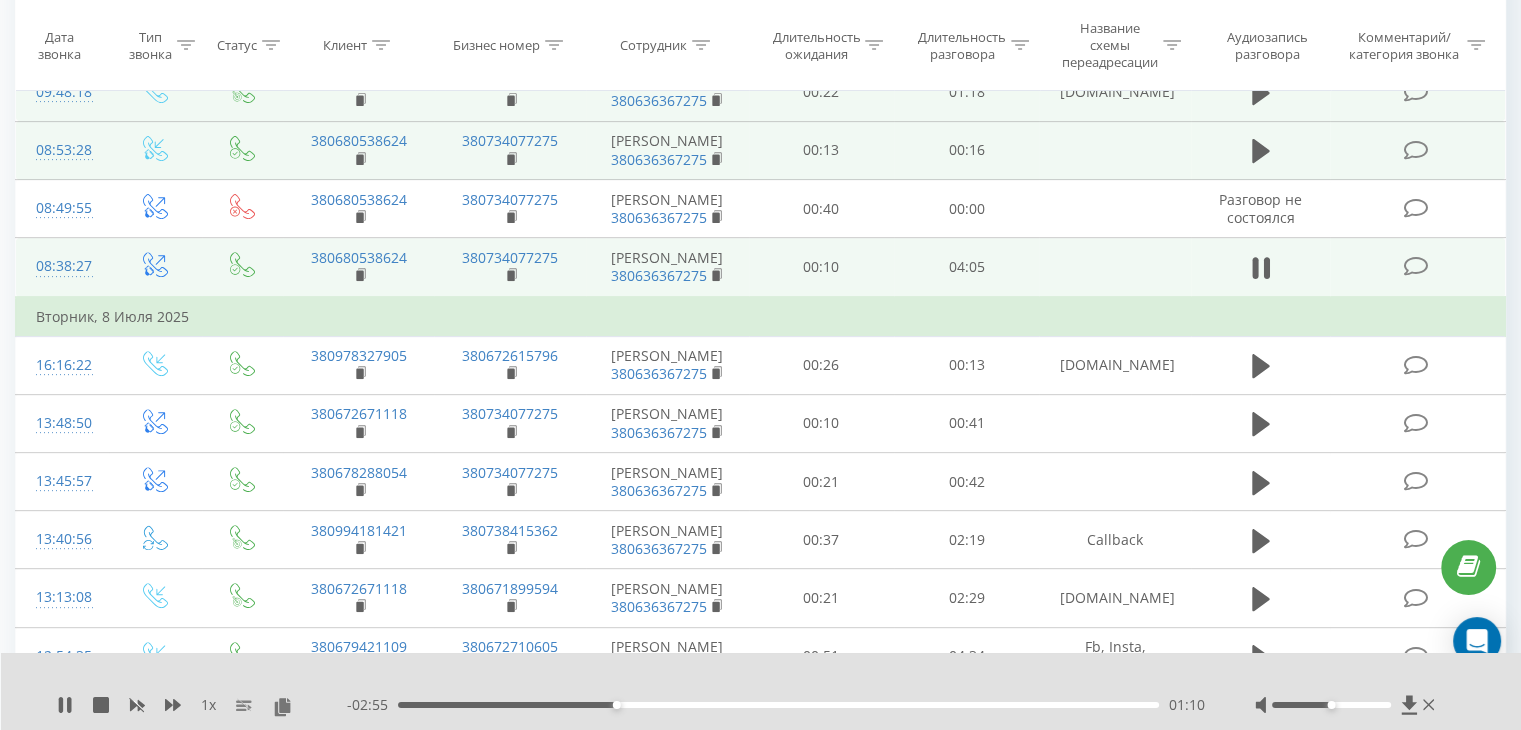 click on "01:10" at bounding box center (778, 705) 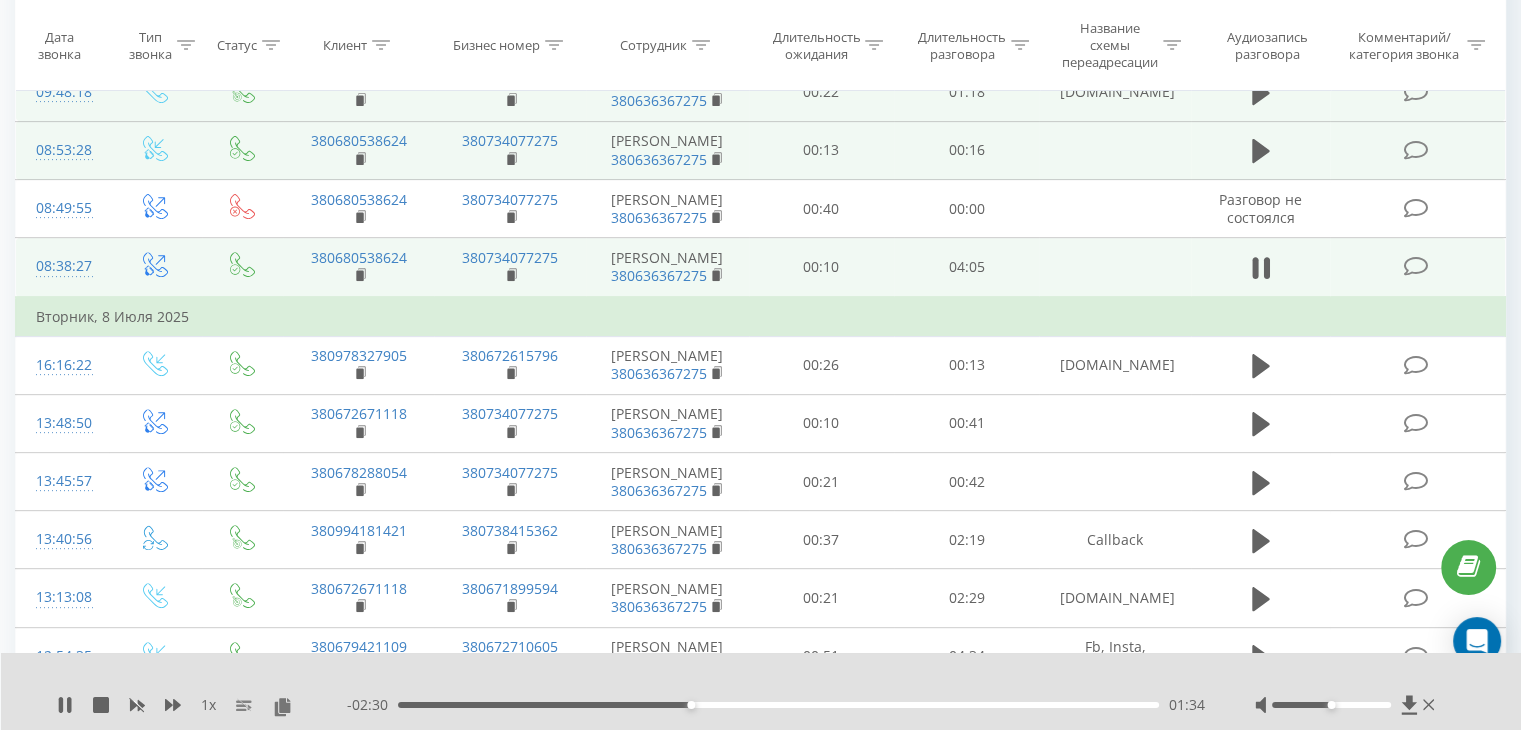 click on "- 02:30 01:34   01:34" at bounding box center [776, 705] 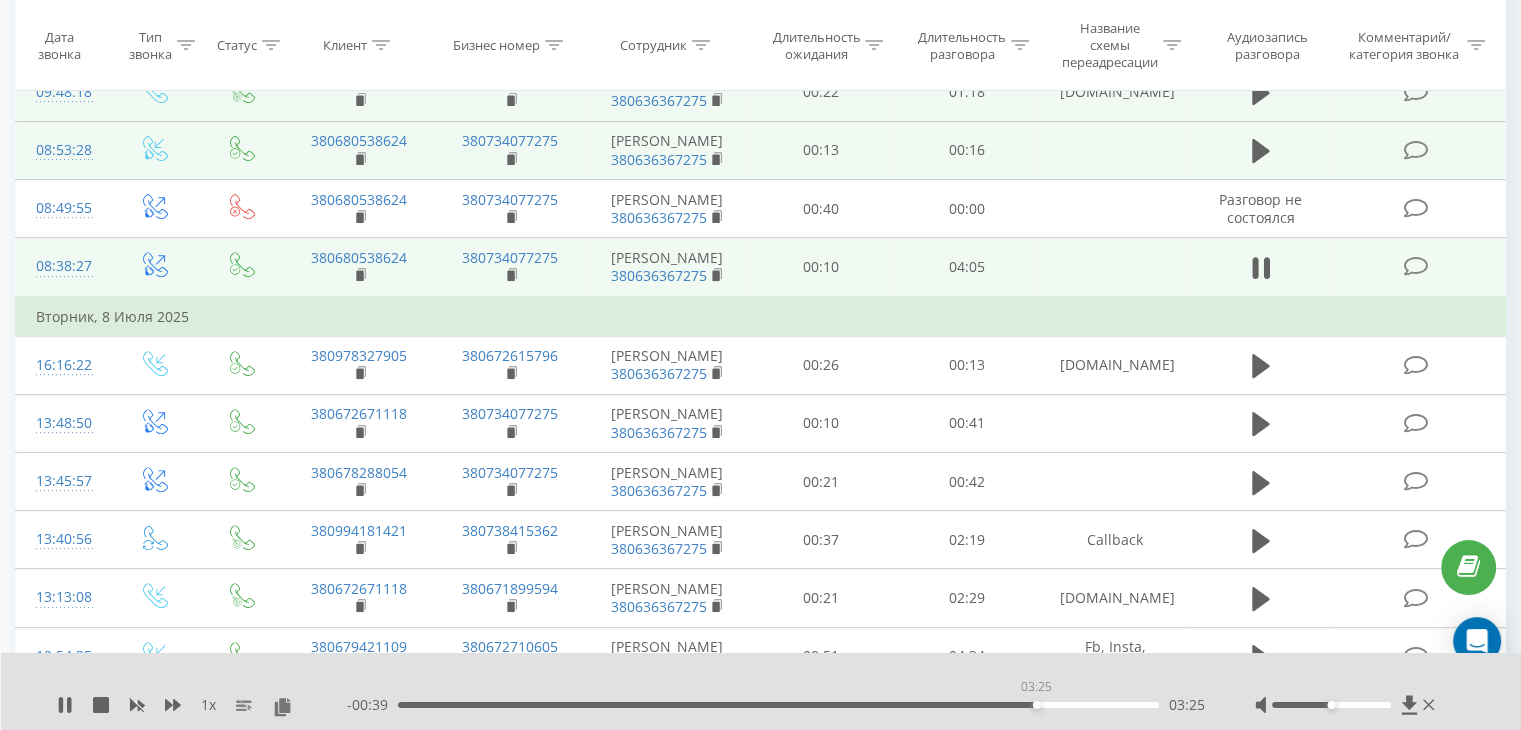 click on "03:25" at bounding box center (778, 705) 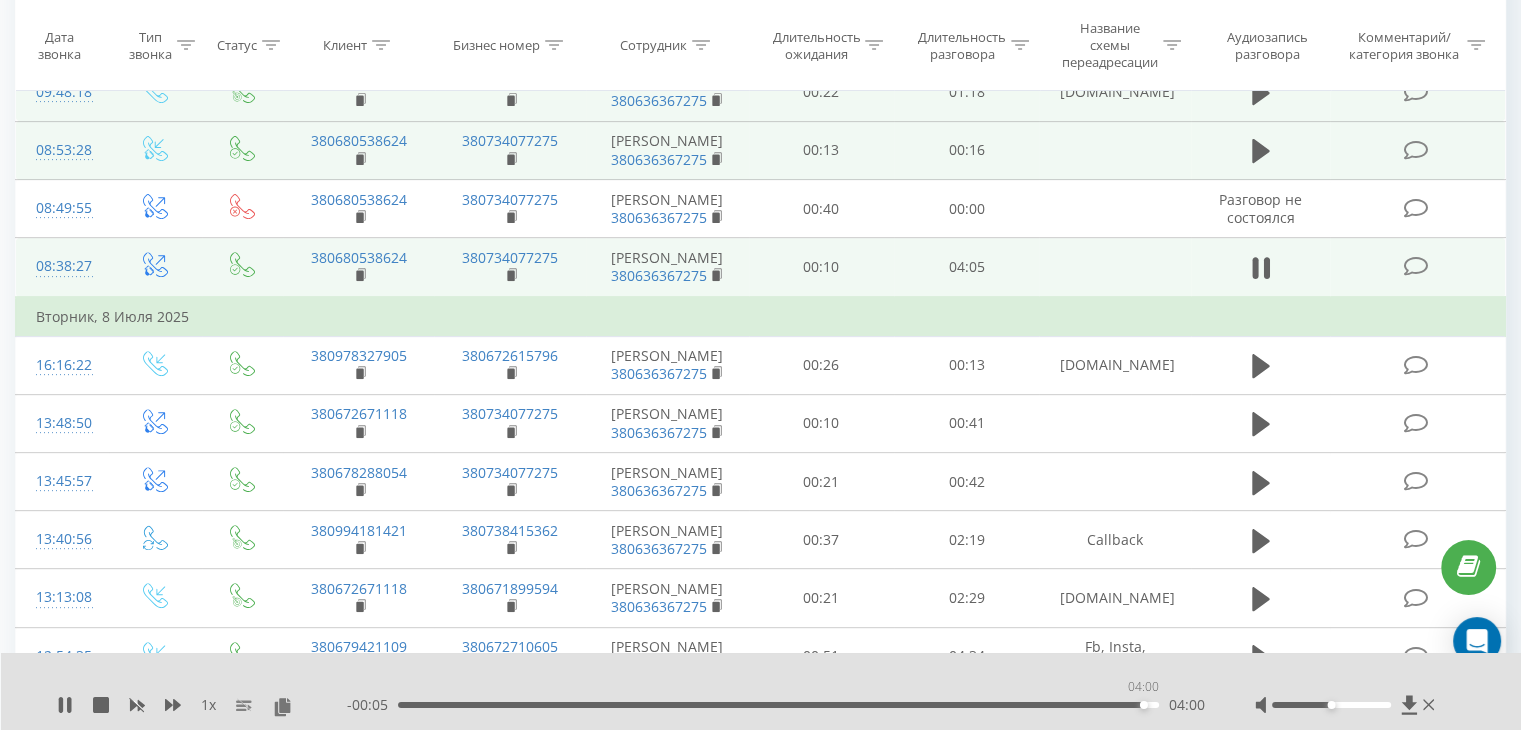 click on "04:00" at bounding box center (778, 705) 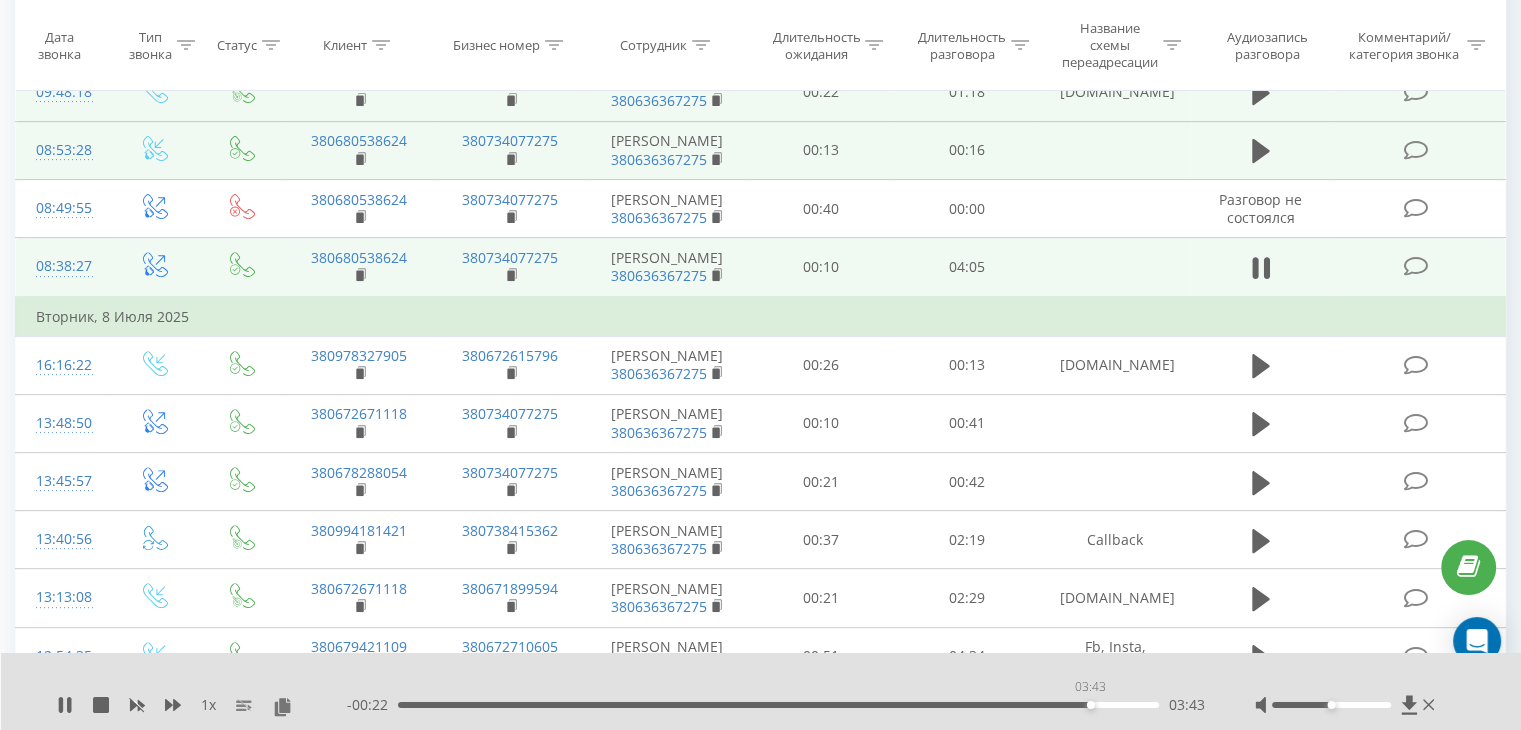 click on "03:43" at bounding box center [778, 705] 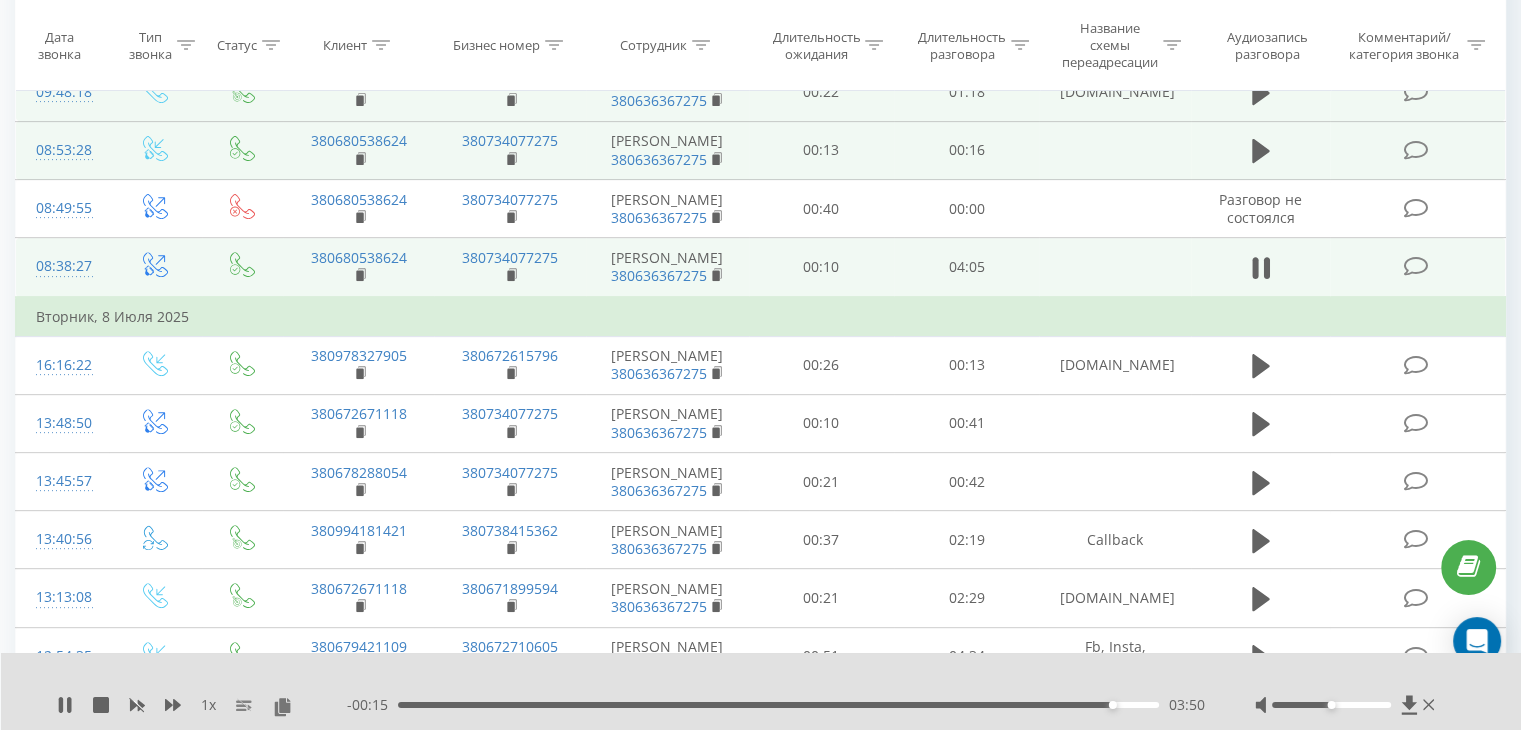 scroll, scrollTop: 800, scrollLeft: 0, axis: vertical 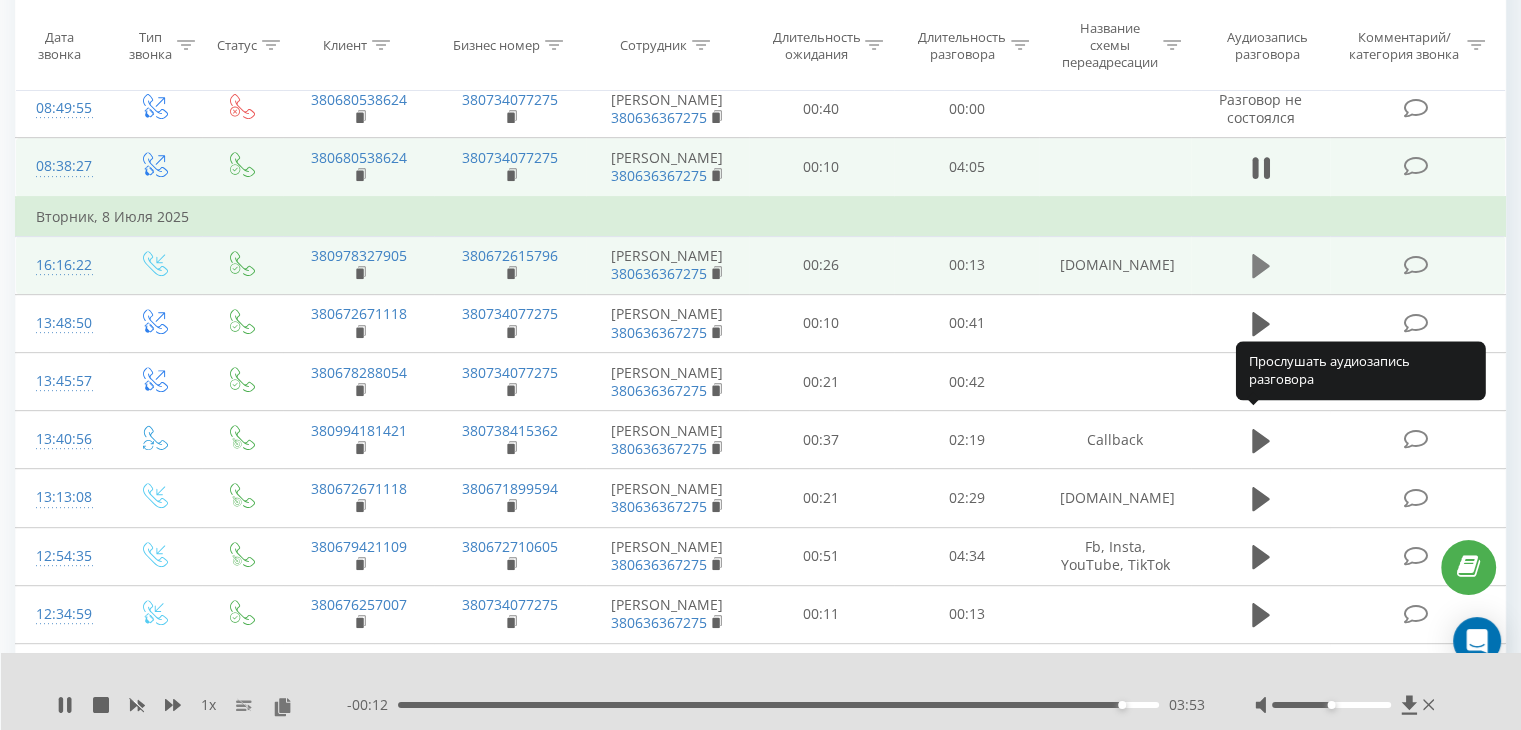 click 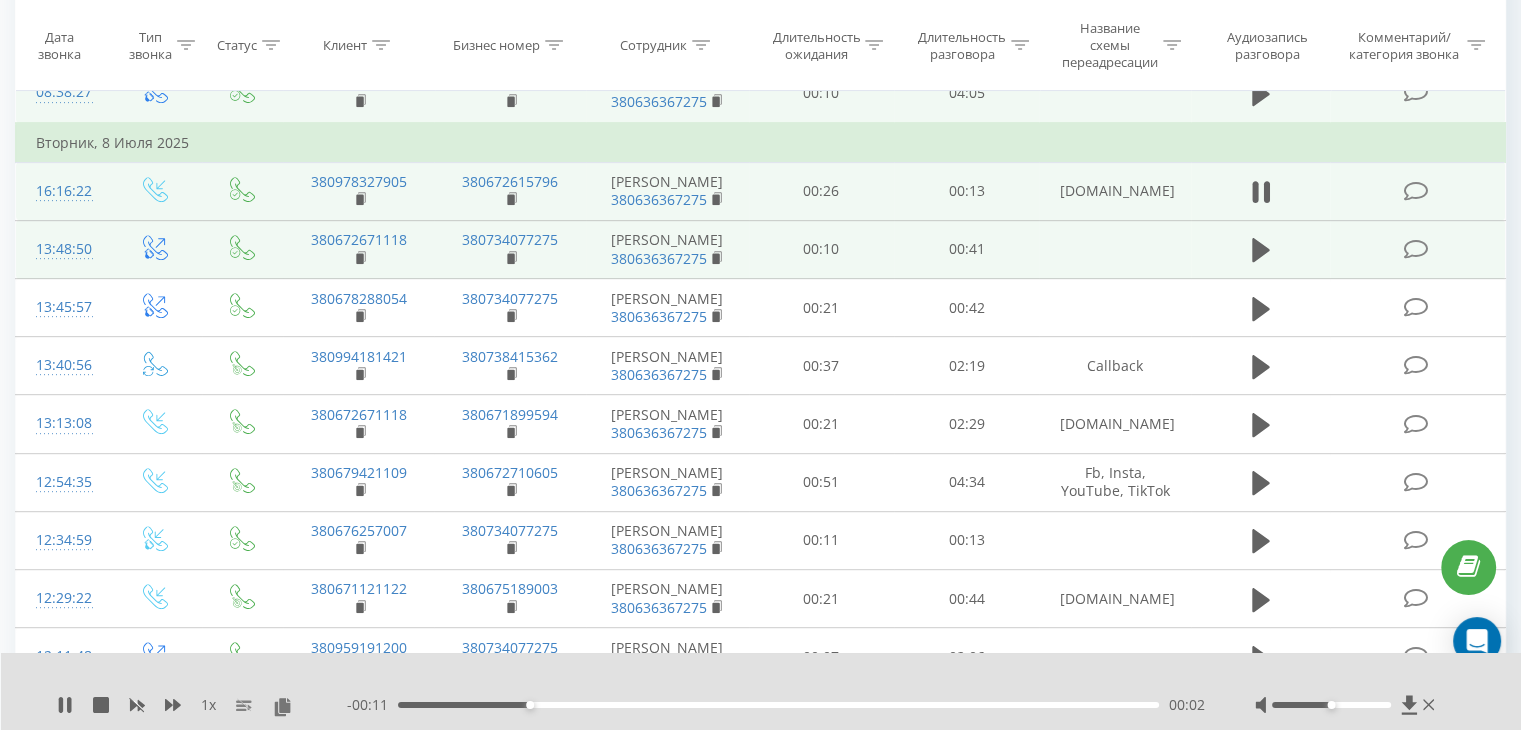 scroll, scrollTop: 900, scrollLeft: 0, axis: vertical 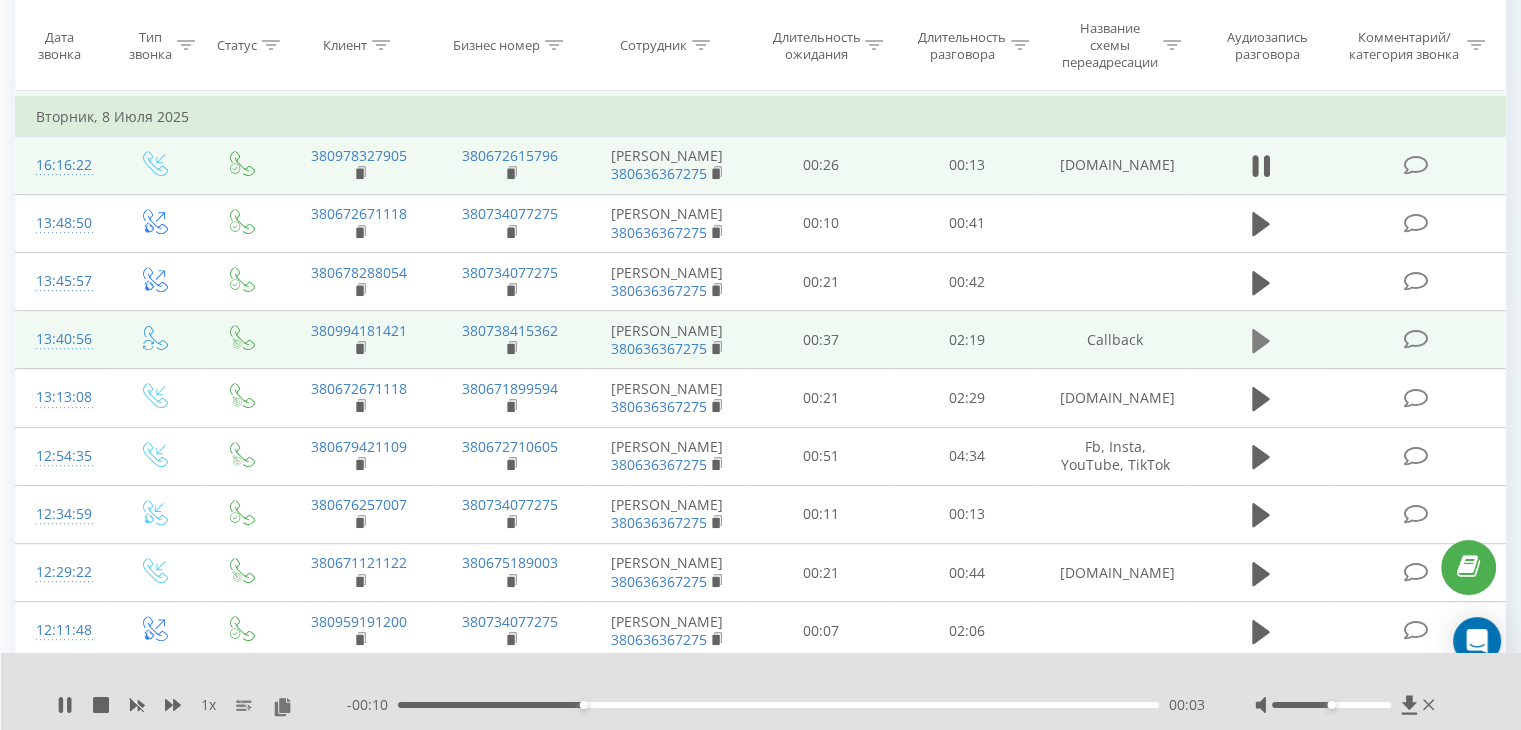 click 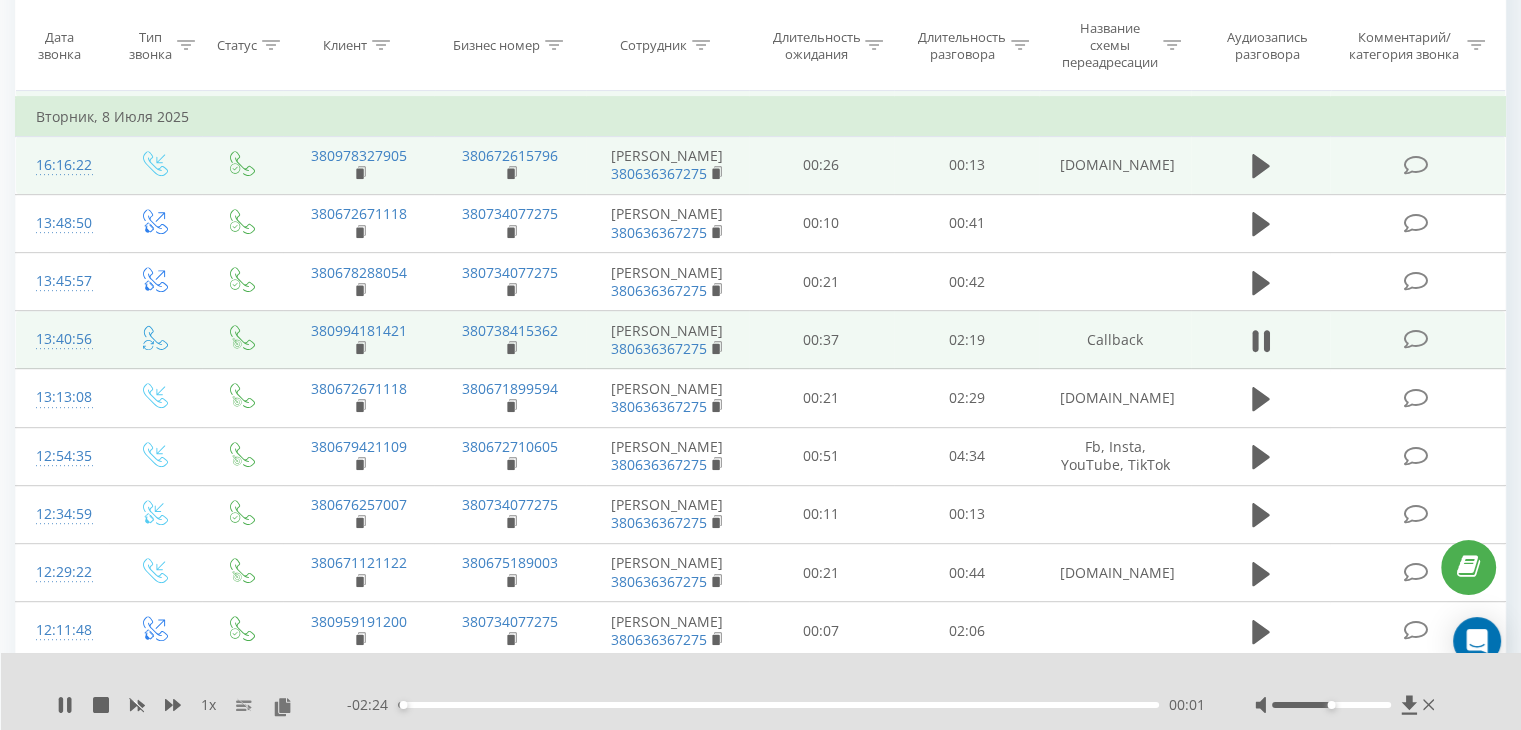 click on "- 02:24 00:01   00:01" at bounding box center (776, 705) 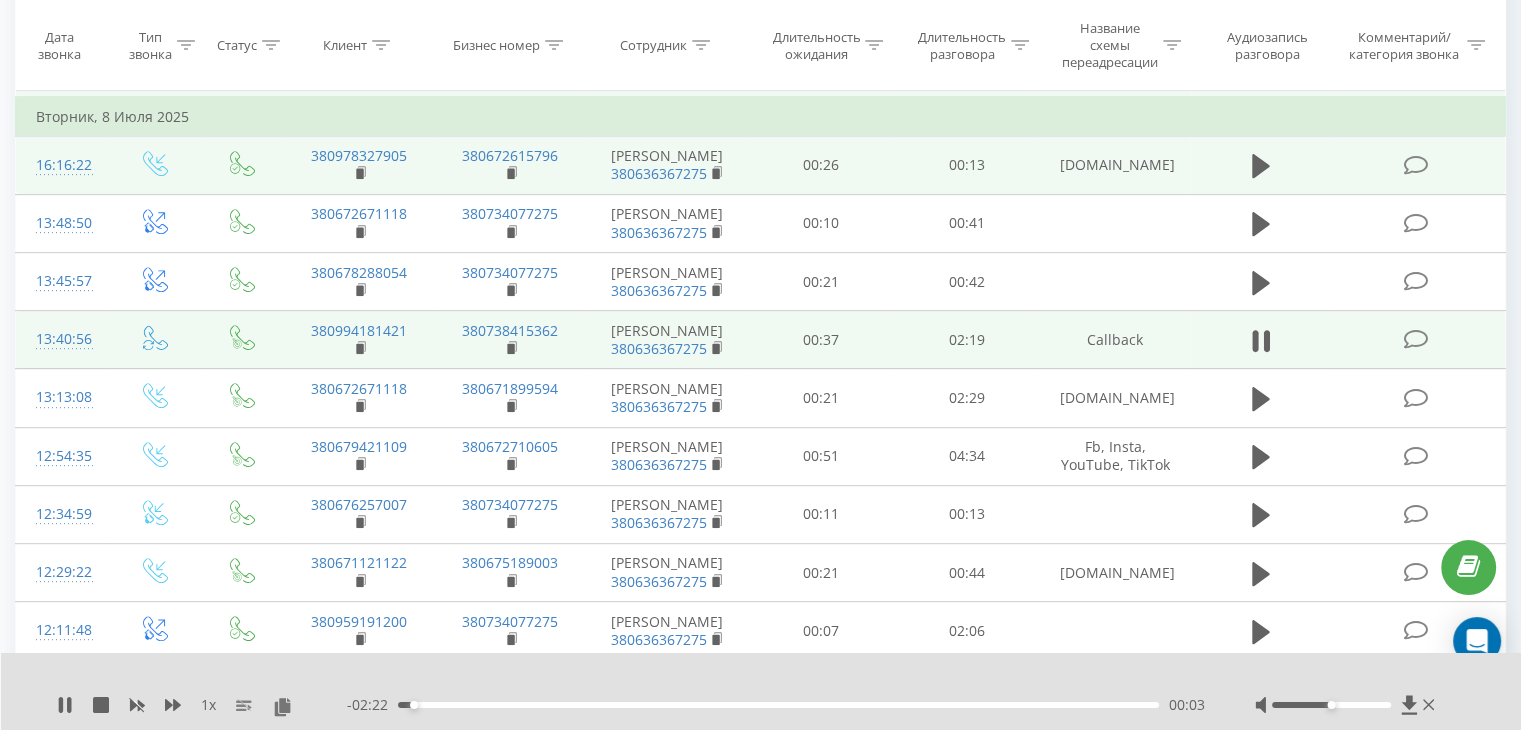 click on "- 02:22 00:03   00:03" at bounding box center (776, 705) 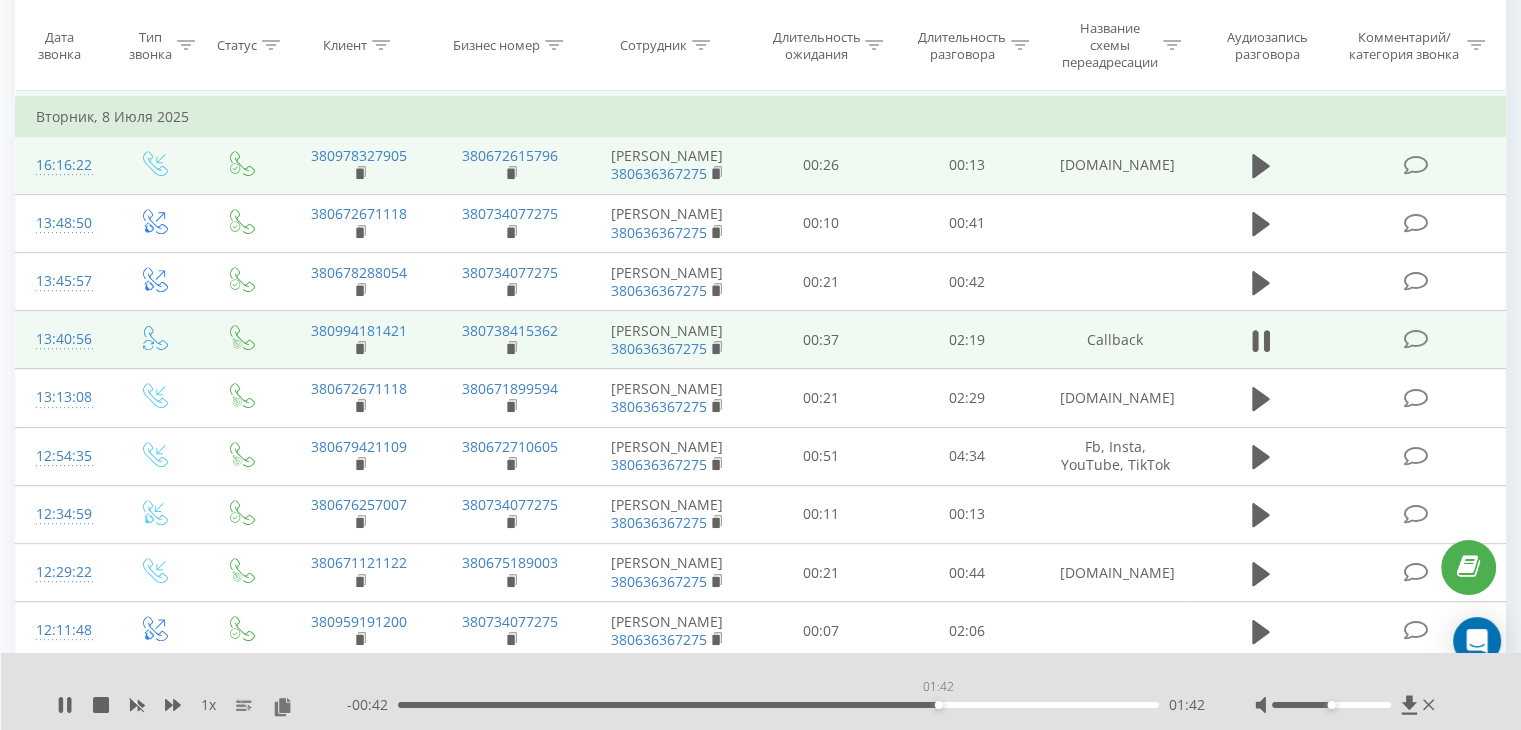 click on "01:42" at bounding box center [778, 705] 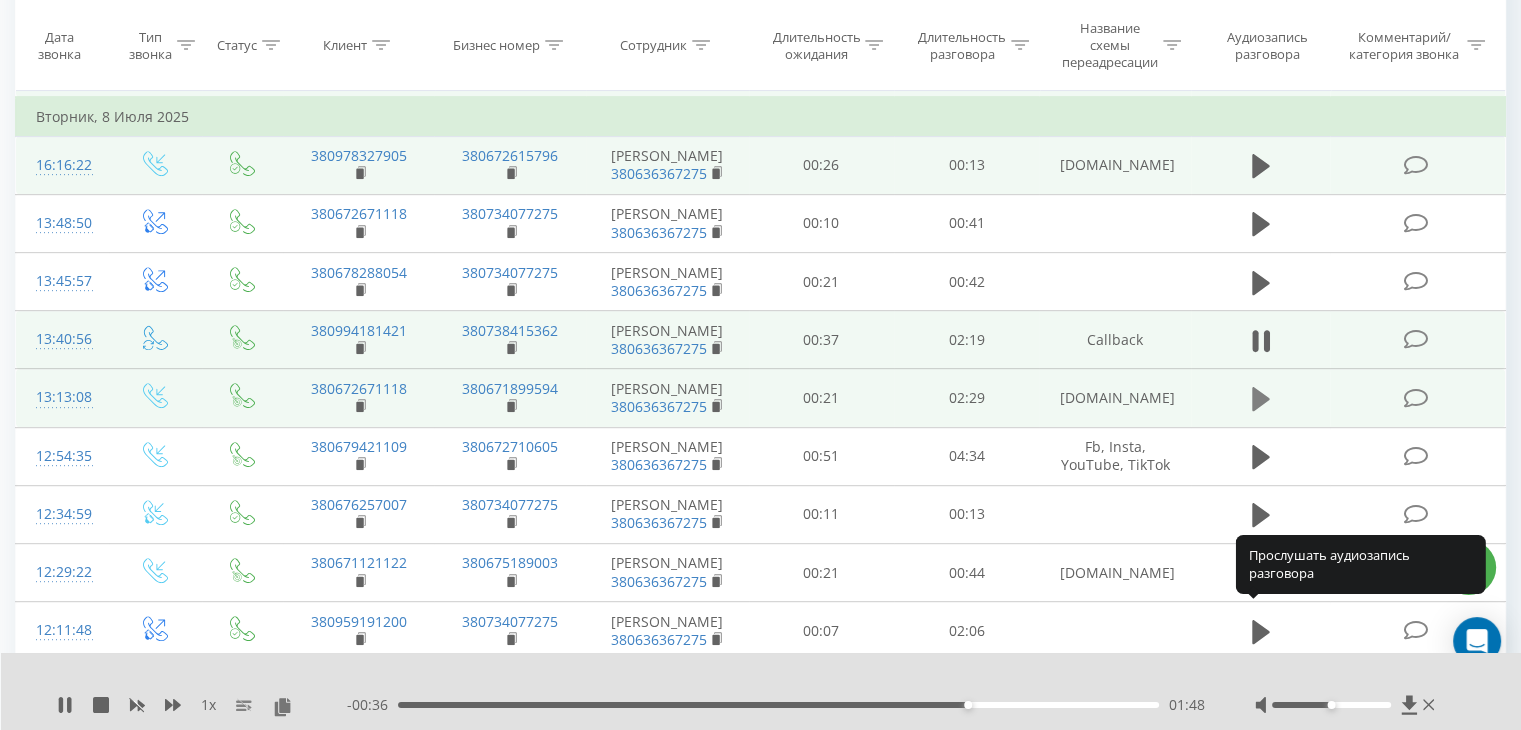 click 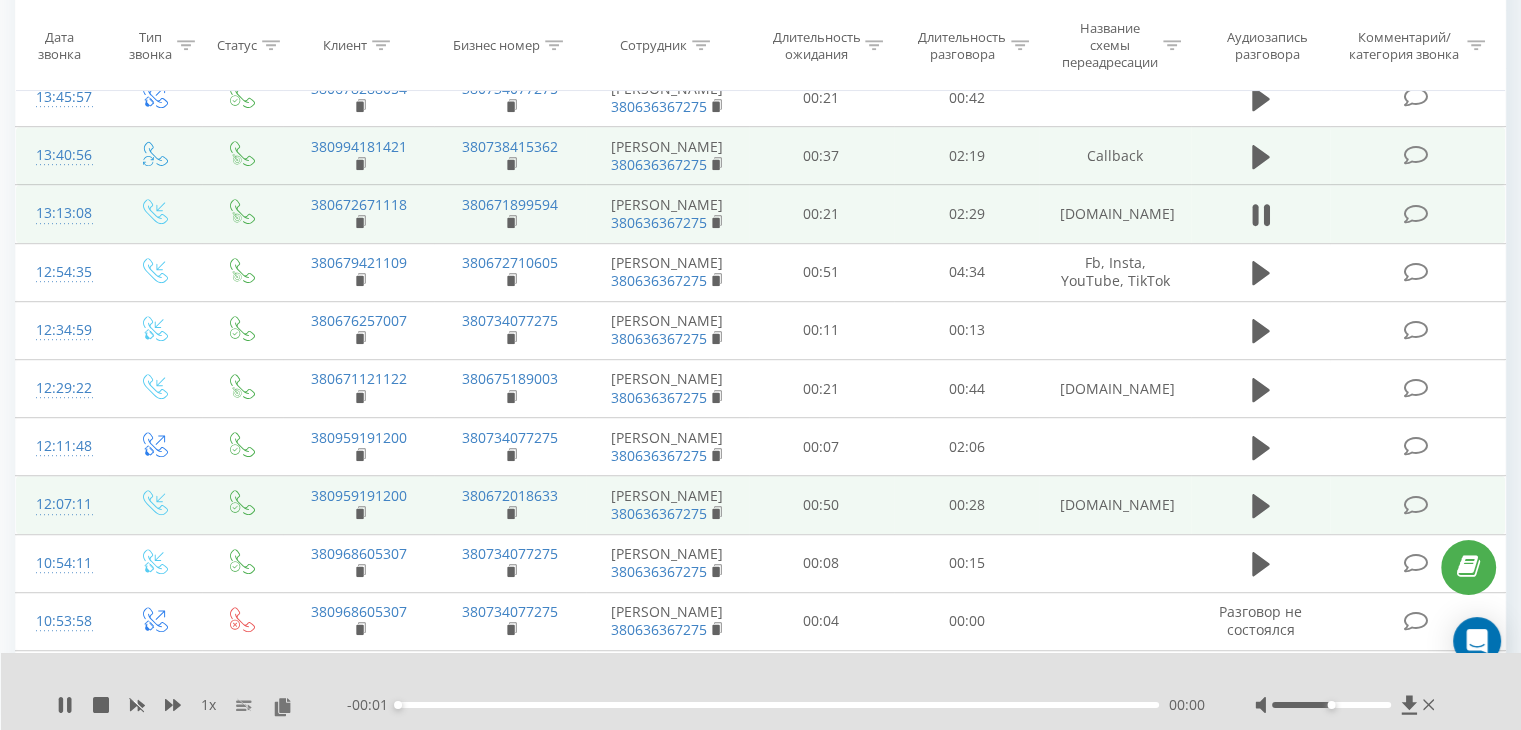 scroll, scrollTop: 1300, scrollLeft: 0, axis: vertical 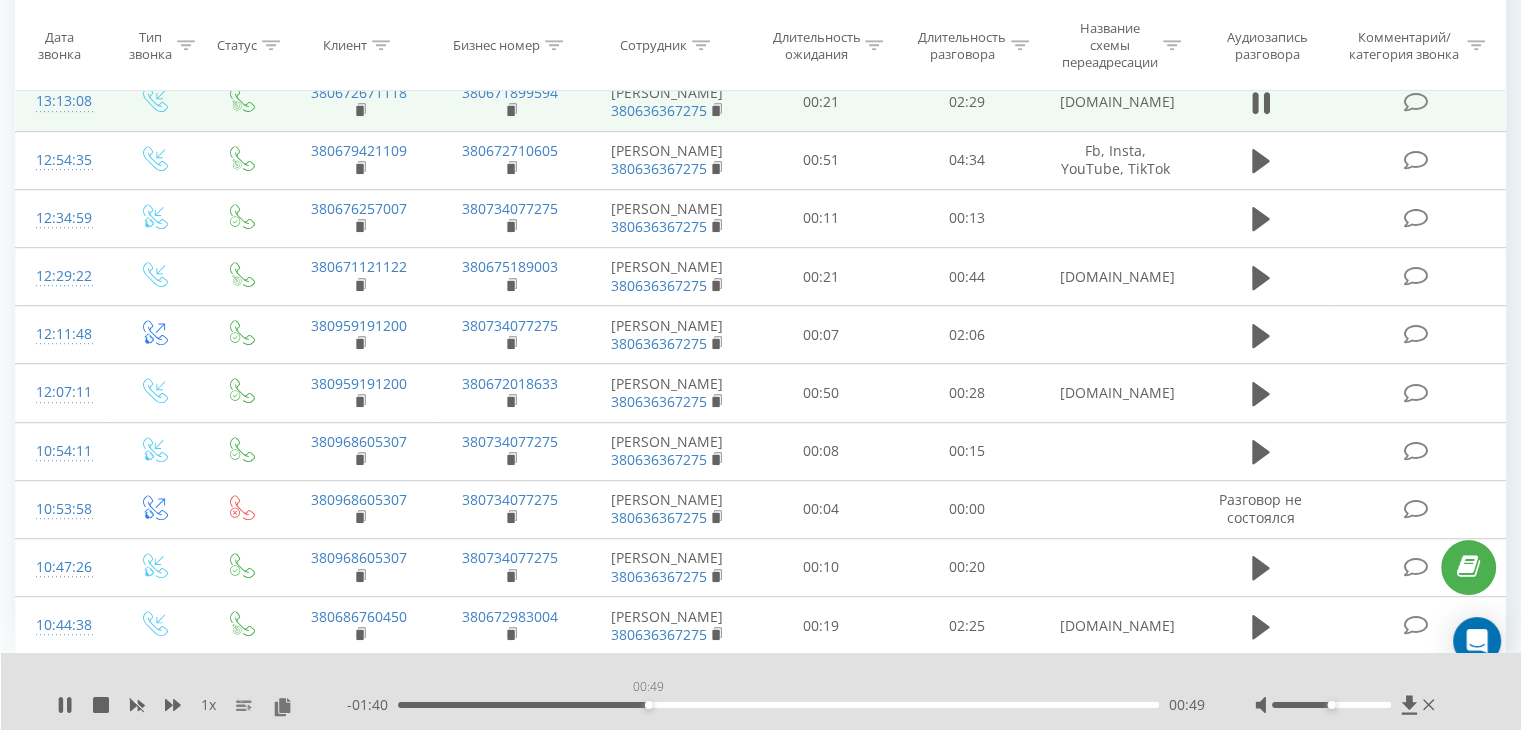 click on "00:49" at bounding box center (778, 705) 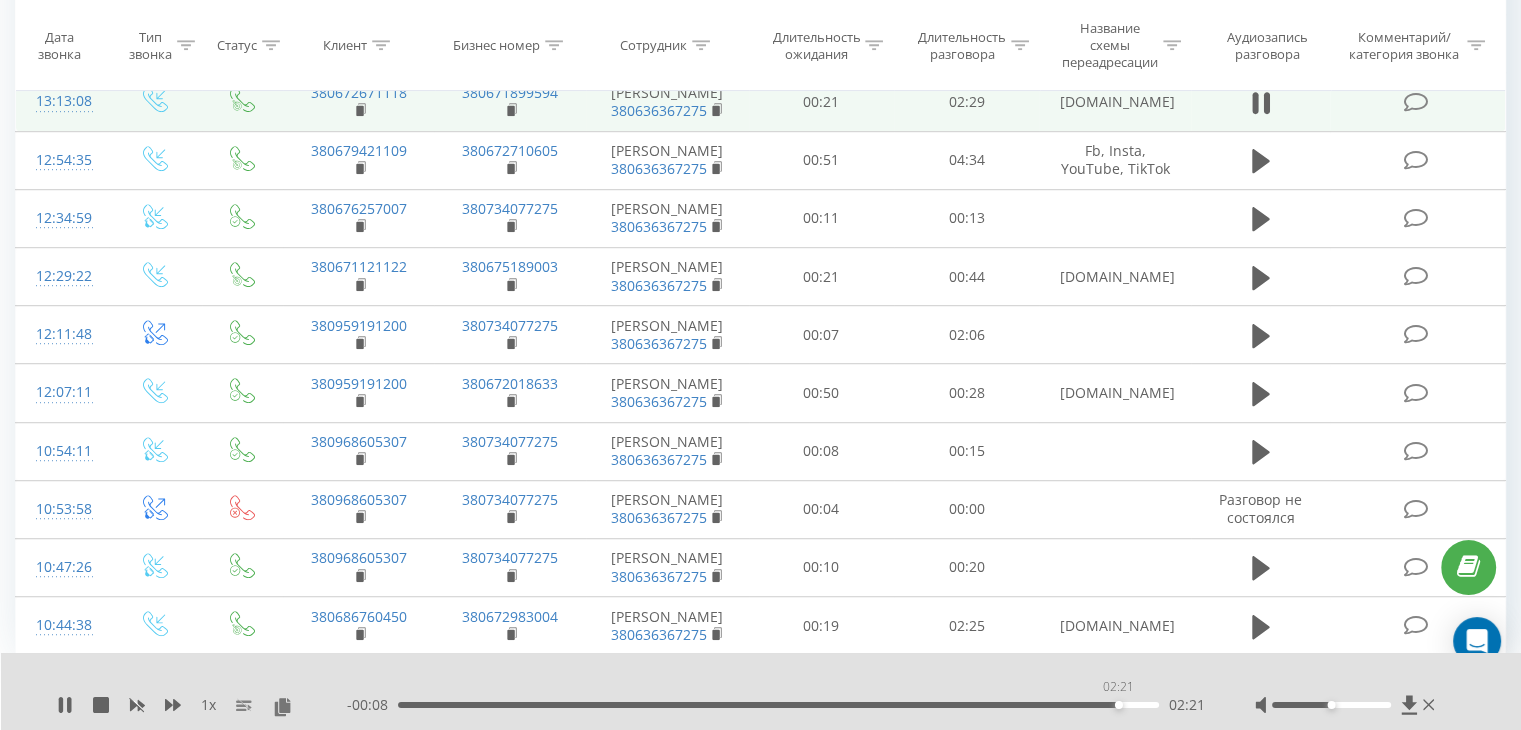 click on "02:21" at bounding box center (778, 705) 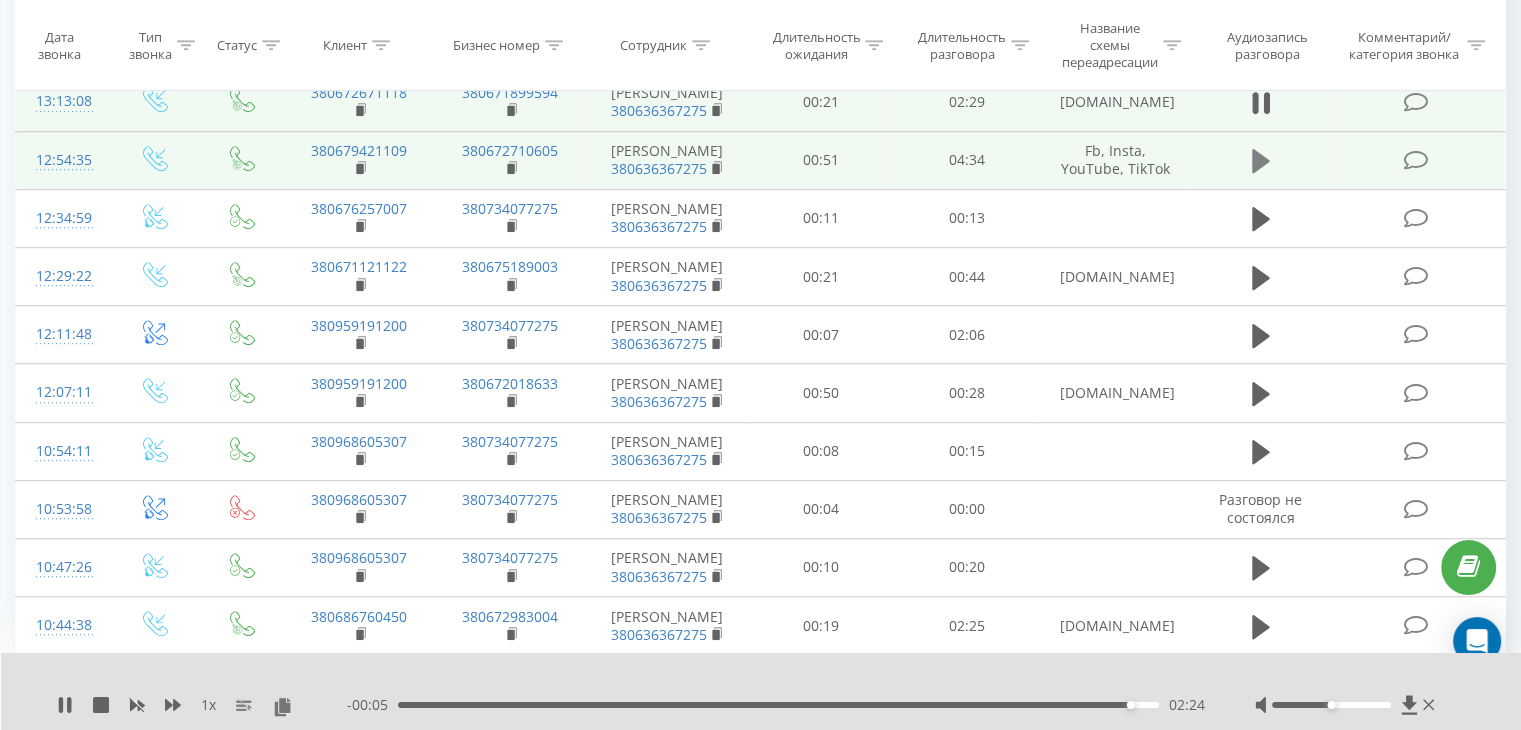 click 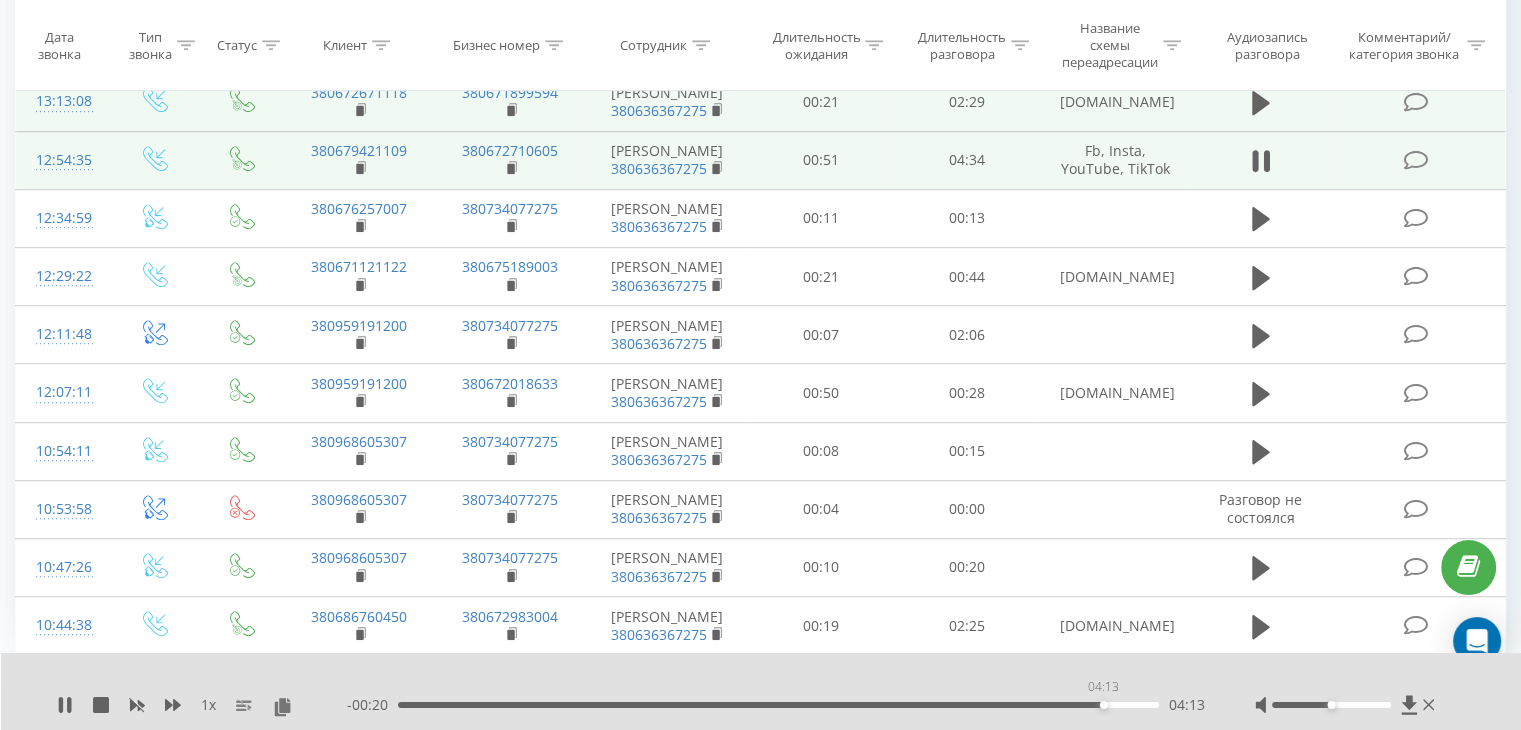 click on "04:13" at bounding box center [778, 705] 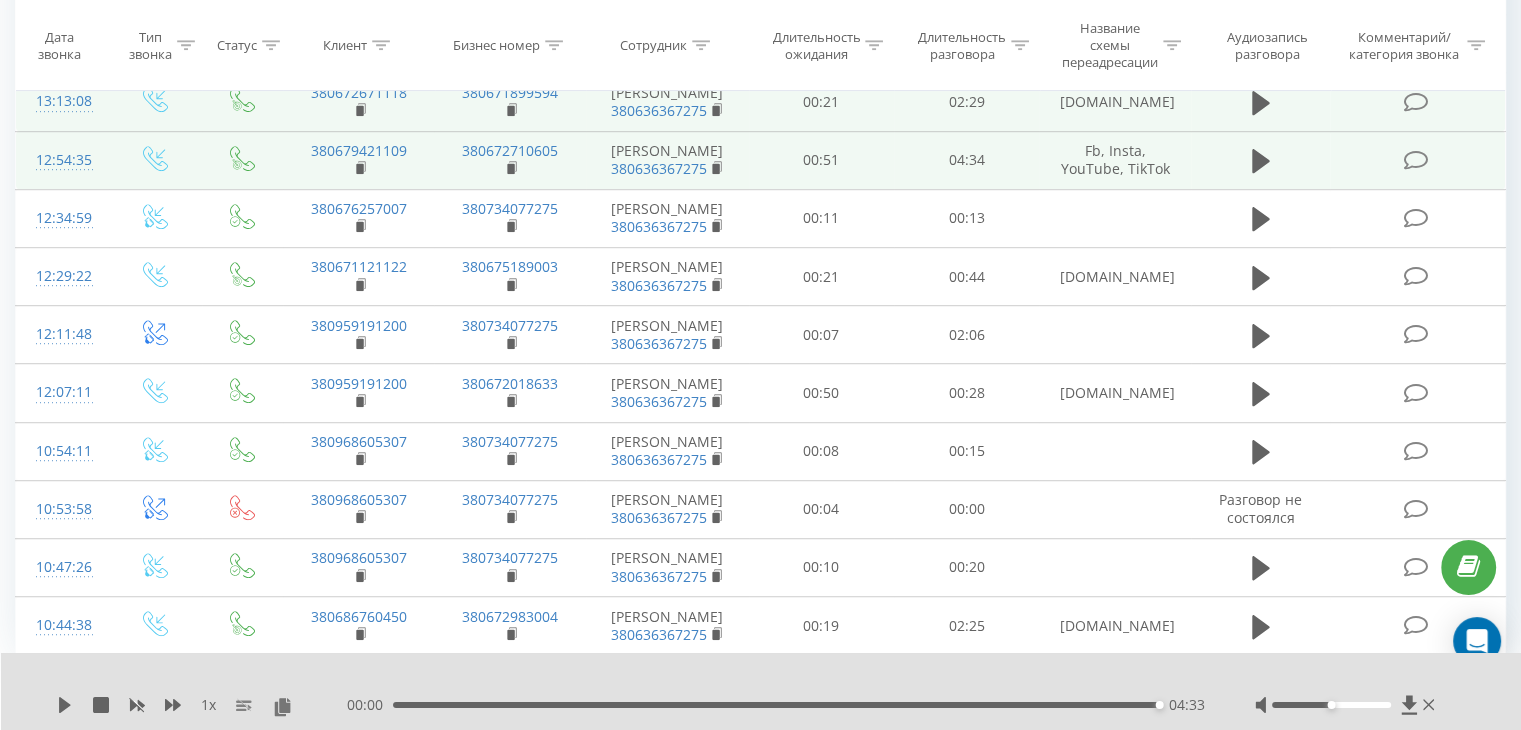 drag, startPoint x: 73, startPoint y: 707, endPoint x: 121, endPoint y: 708, distance: 48.010414 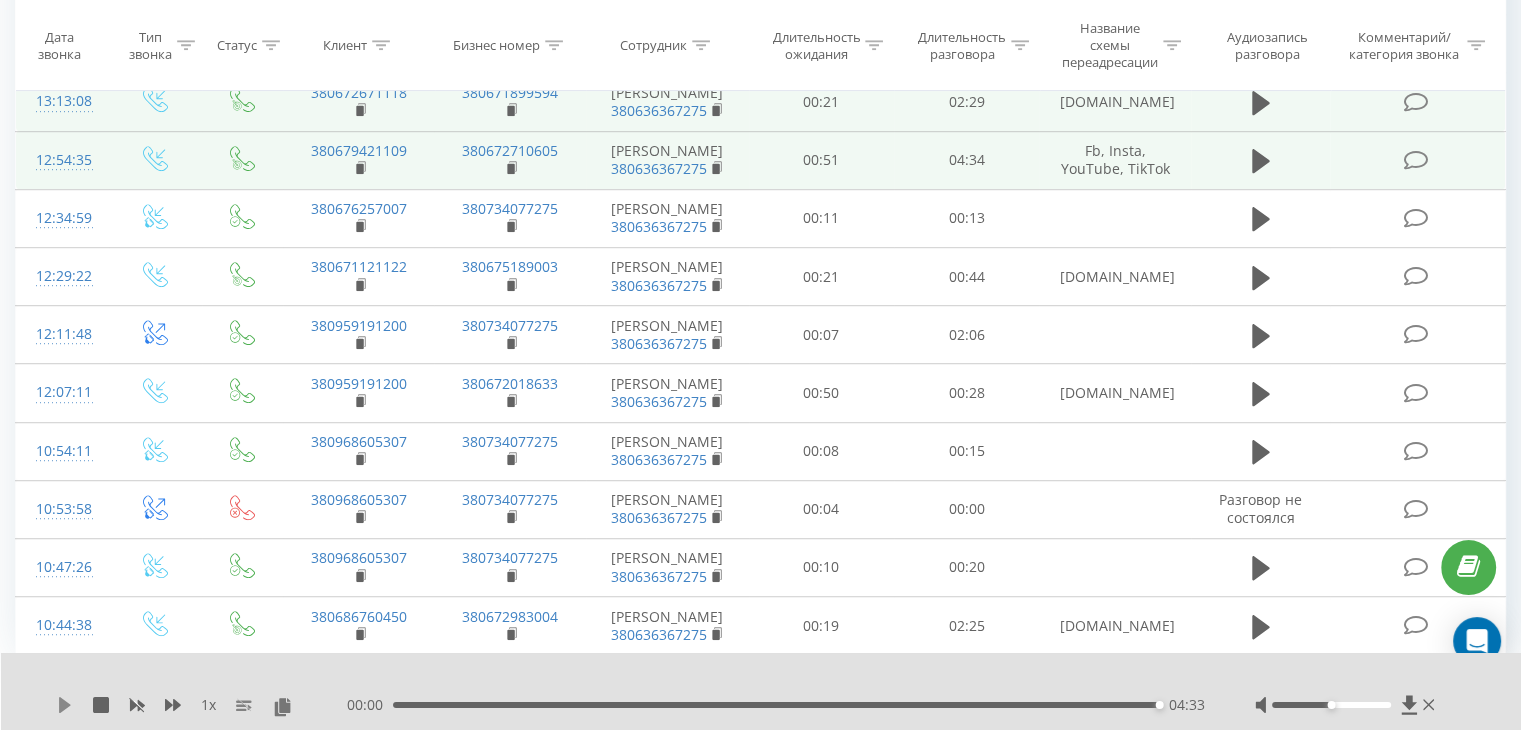 click 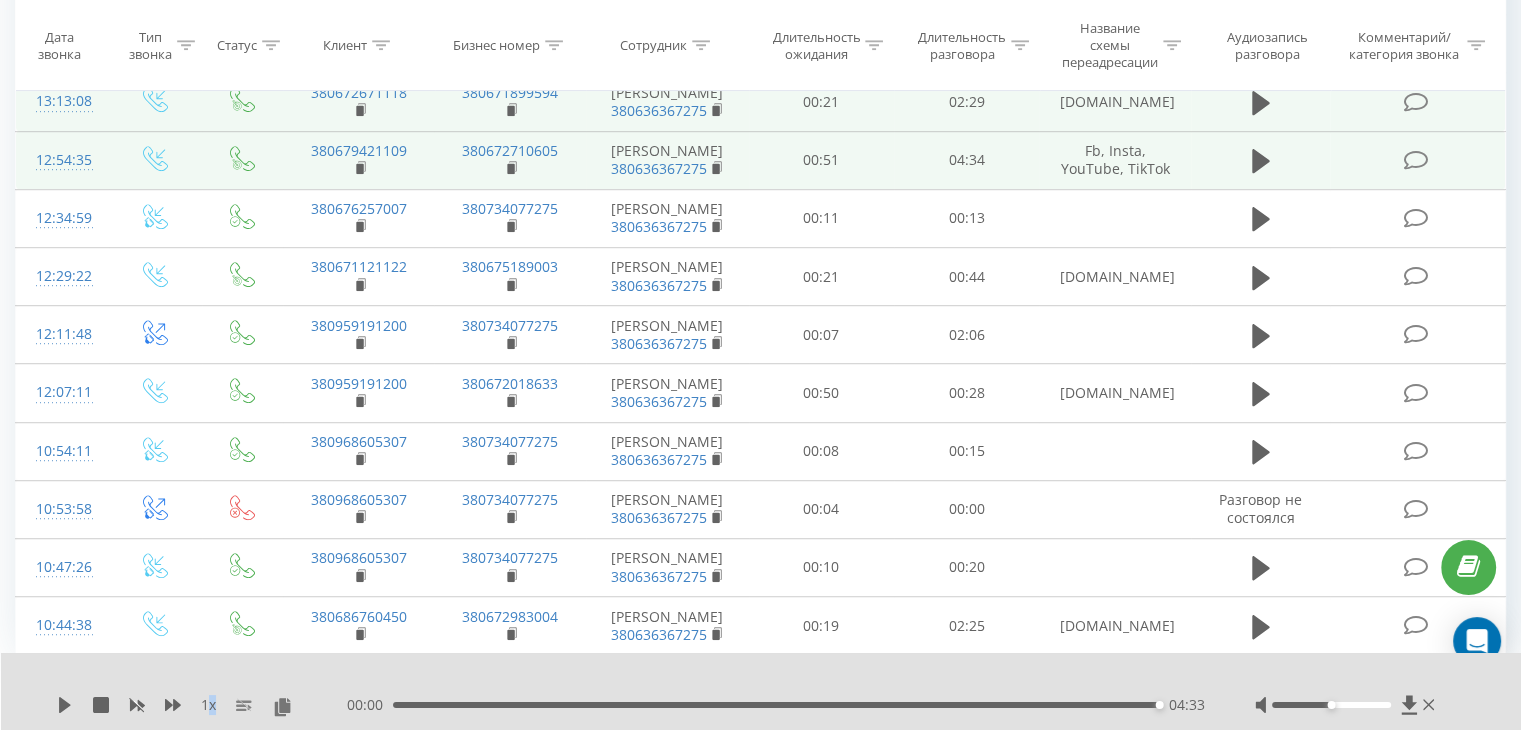 click on "1 x" at bounding box center (208, 705) 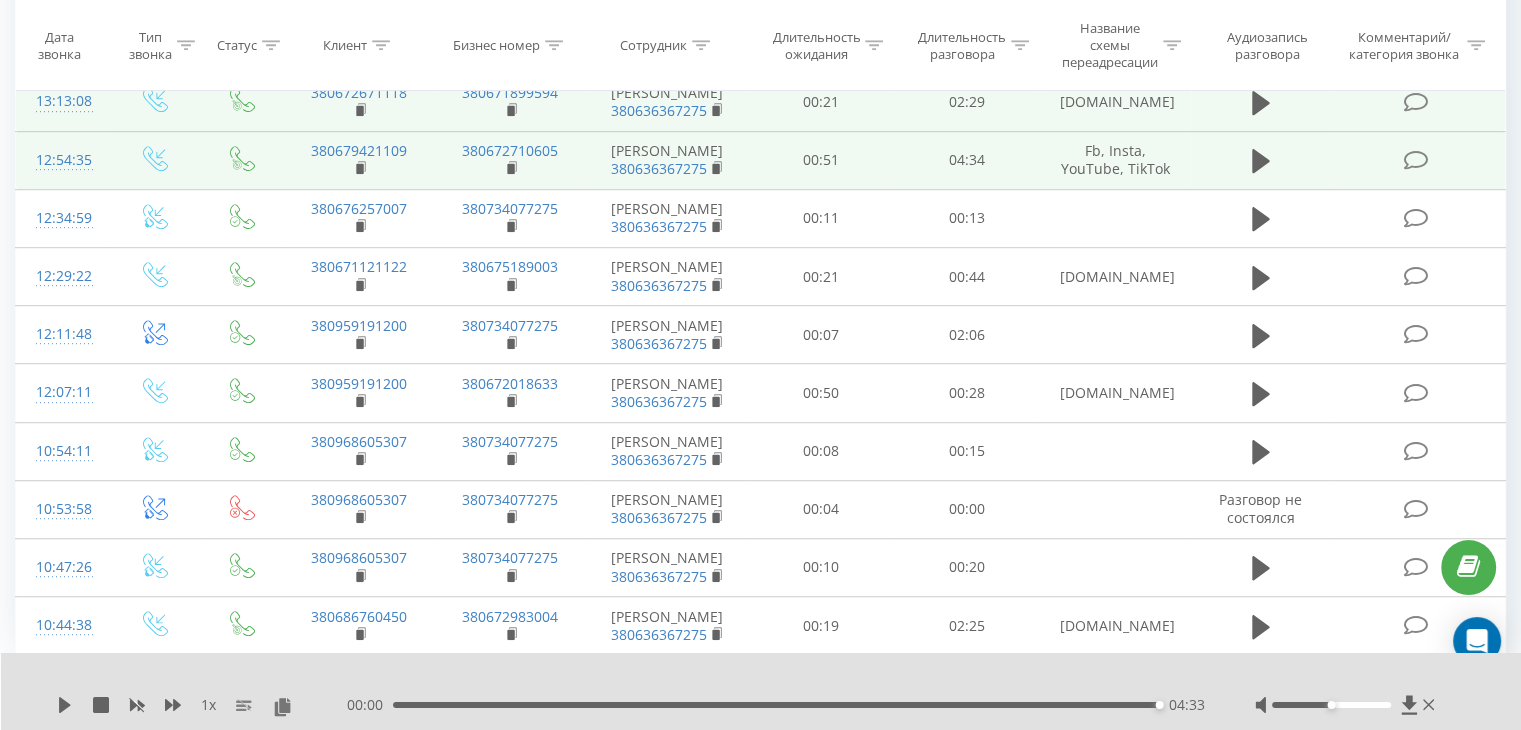 drag, startPoint x: 54, startPoint y: 702, endPoint x: 112, endPoint y: 697, distance: 58.21512 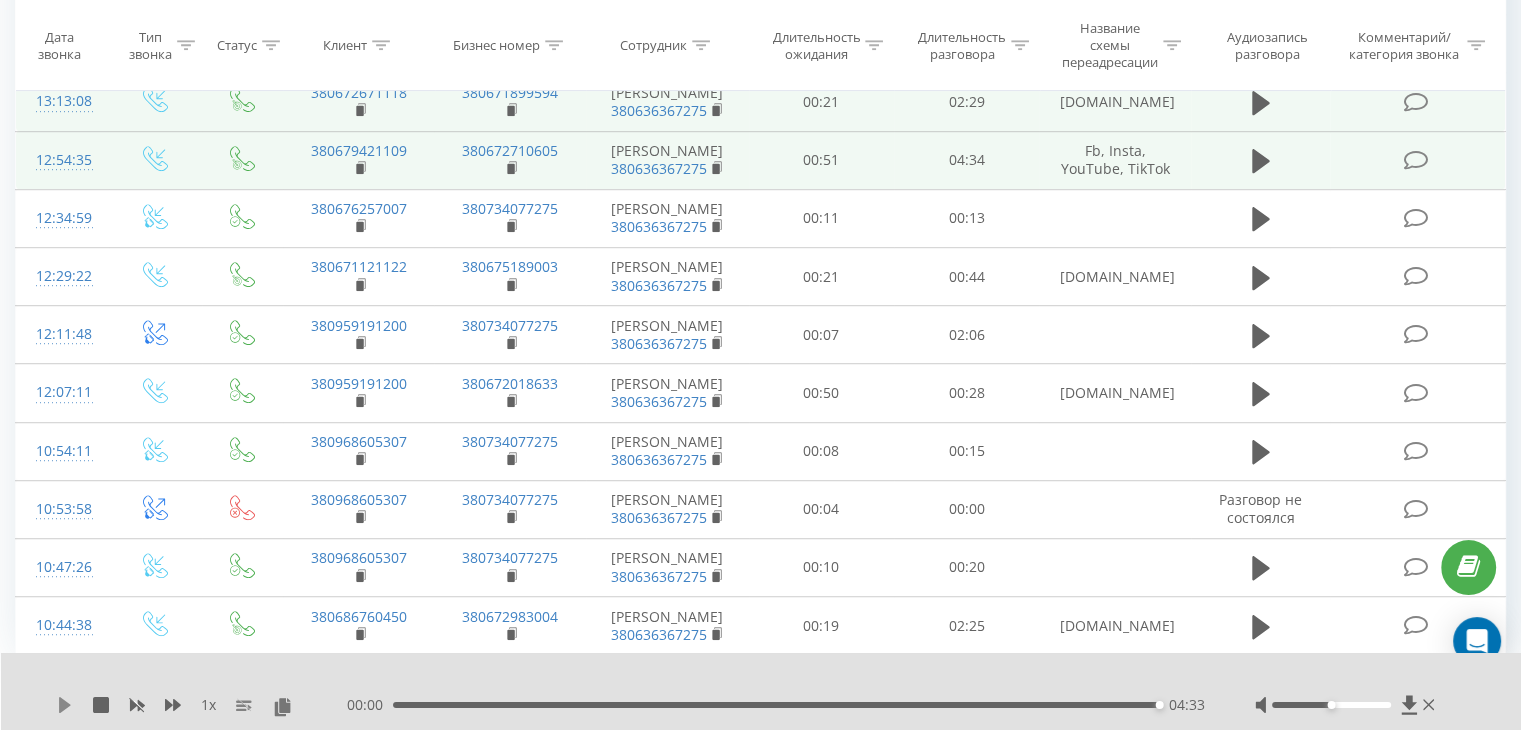 click 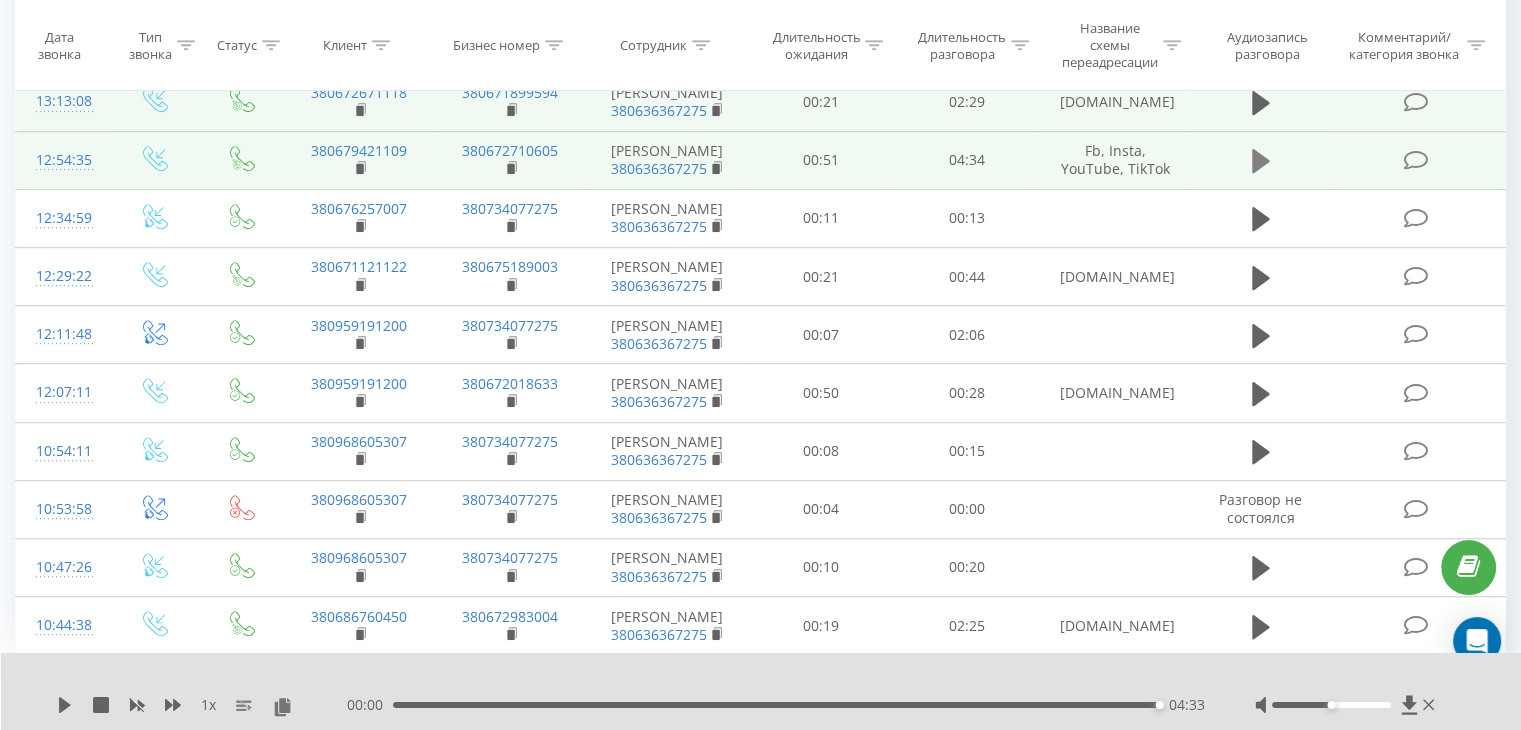 click at bounding box center [1261, 161] 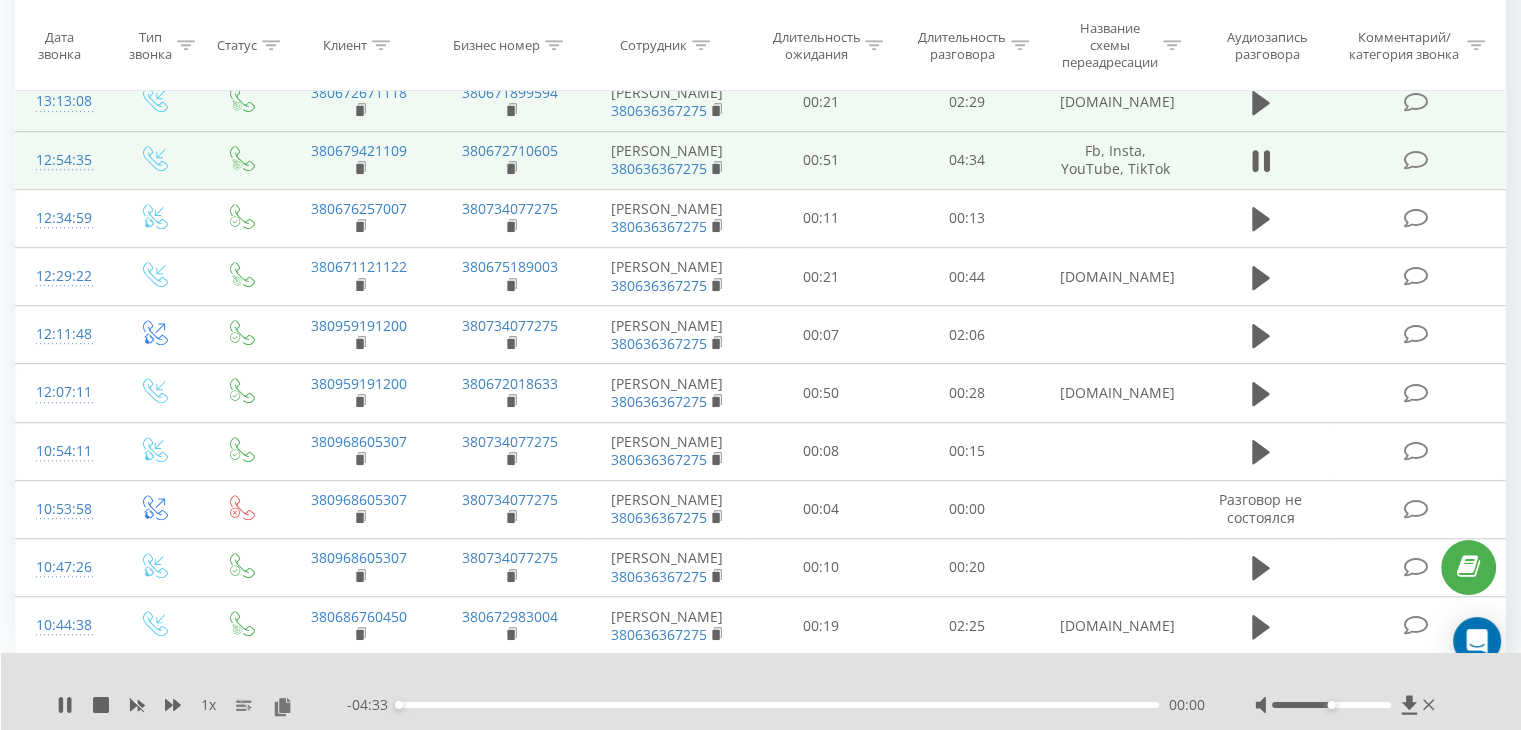 click on "1 x" at bounding box center (208, 705) 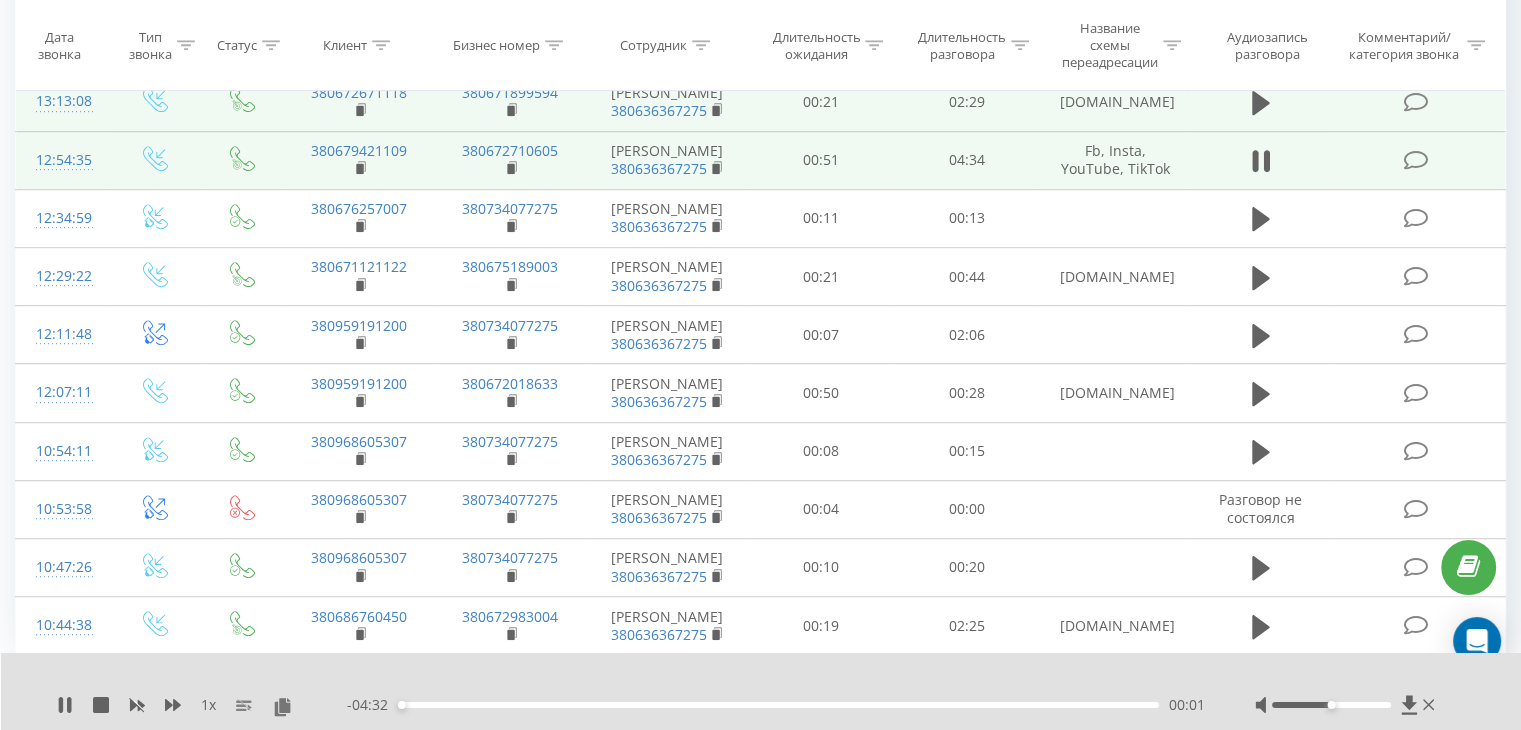 click on "1 x" at bounding box center (208, 705) 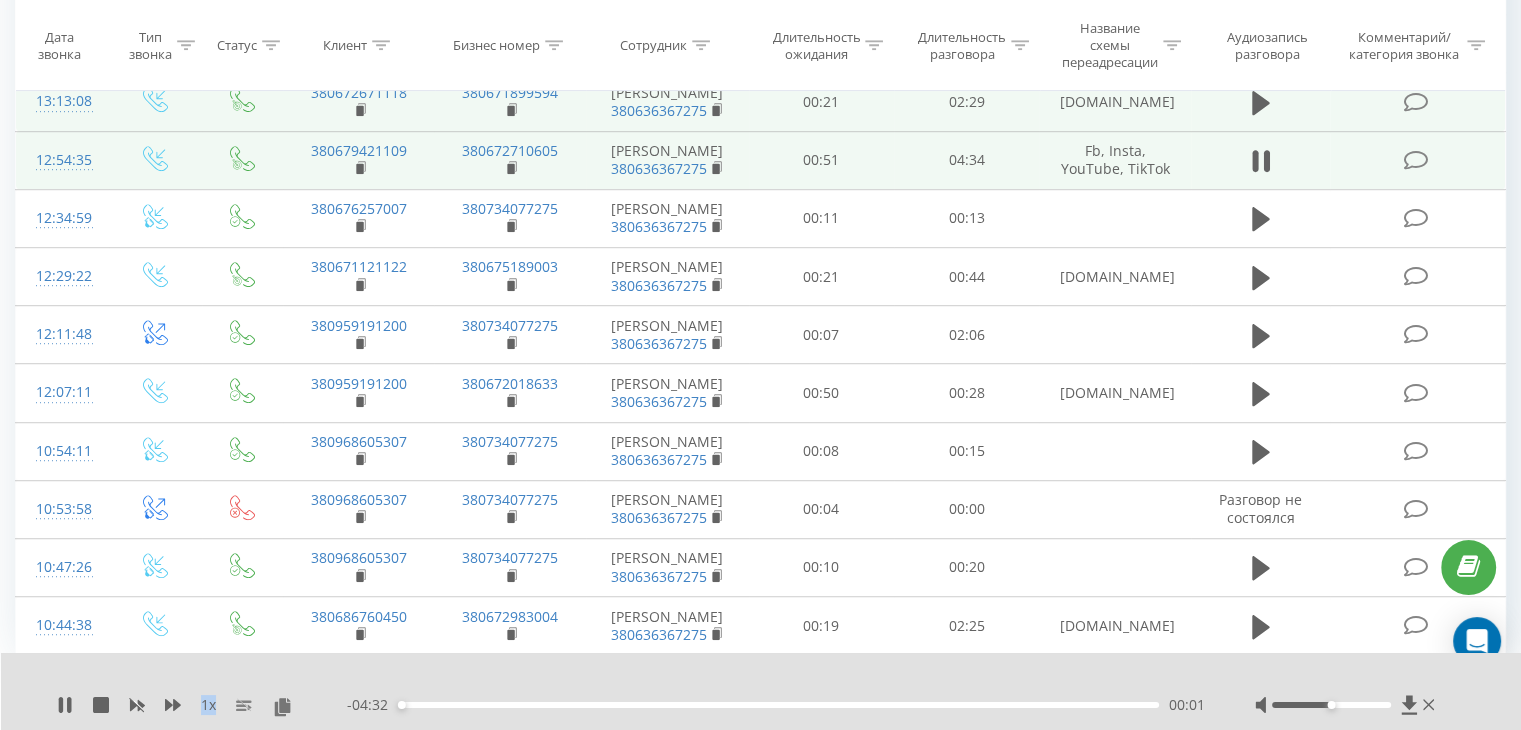 click on "1 x" at bounding box center [208, 705] 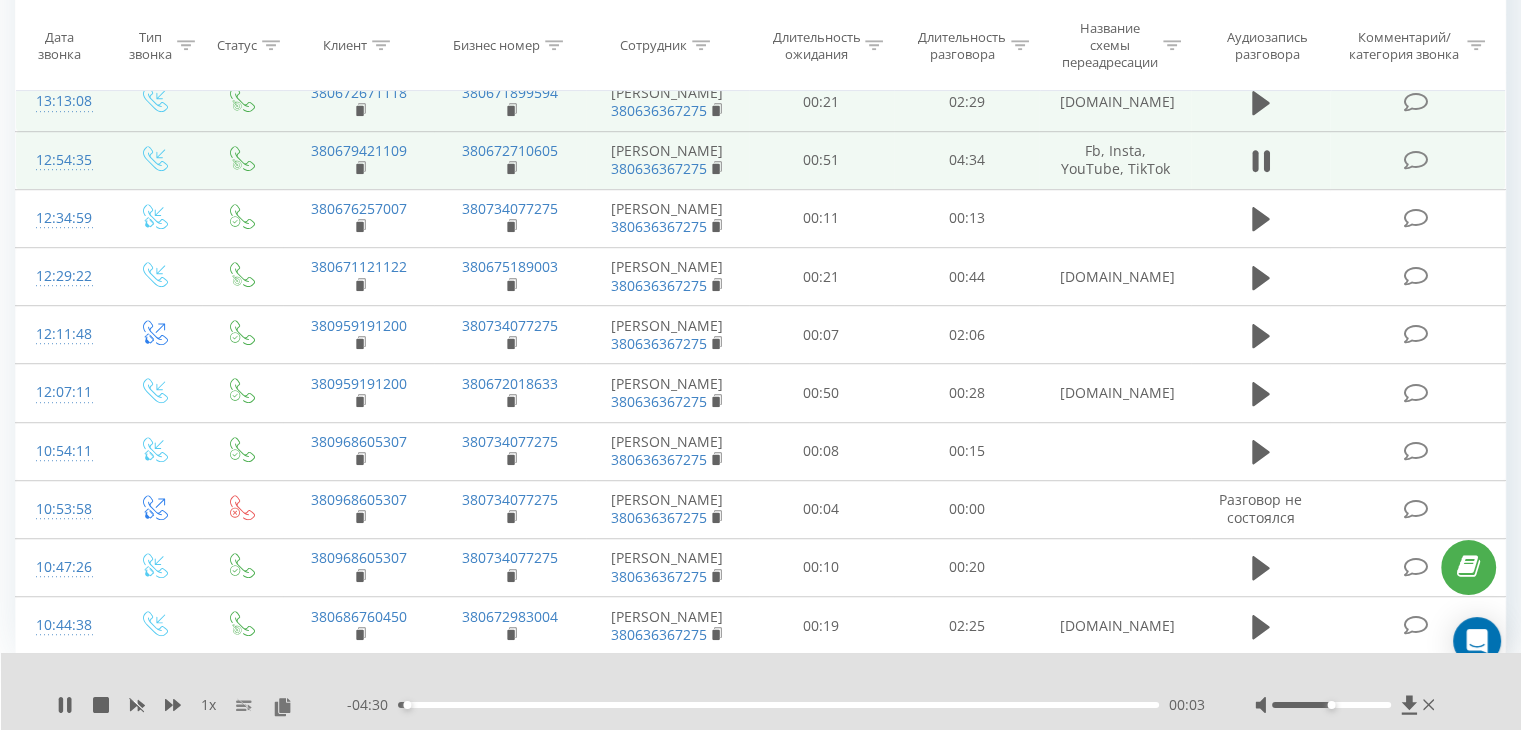 click on "- 04:30 00:03   00:03" at bounding box center [776, 705] 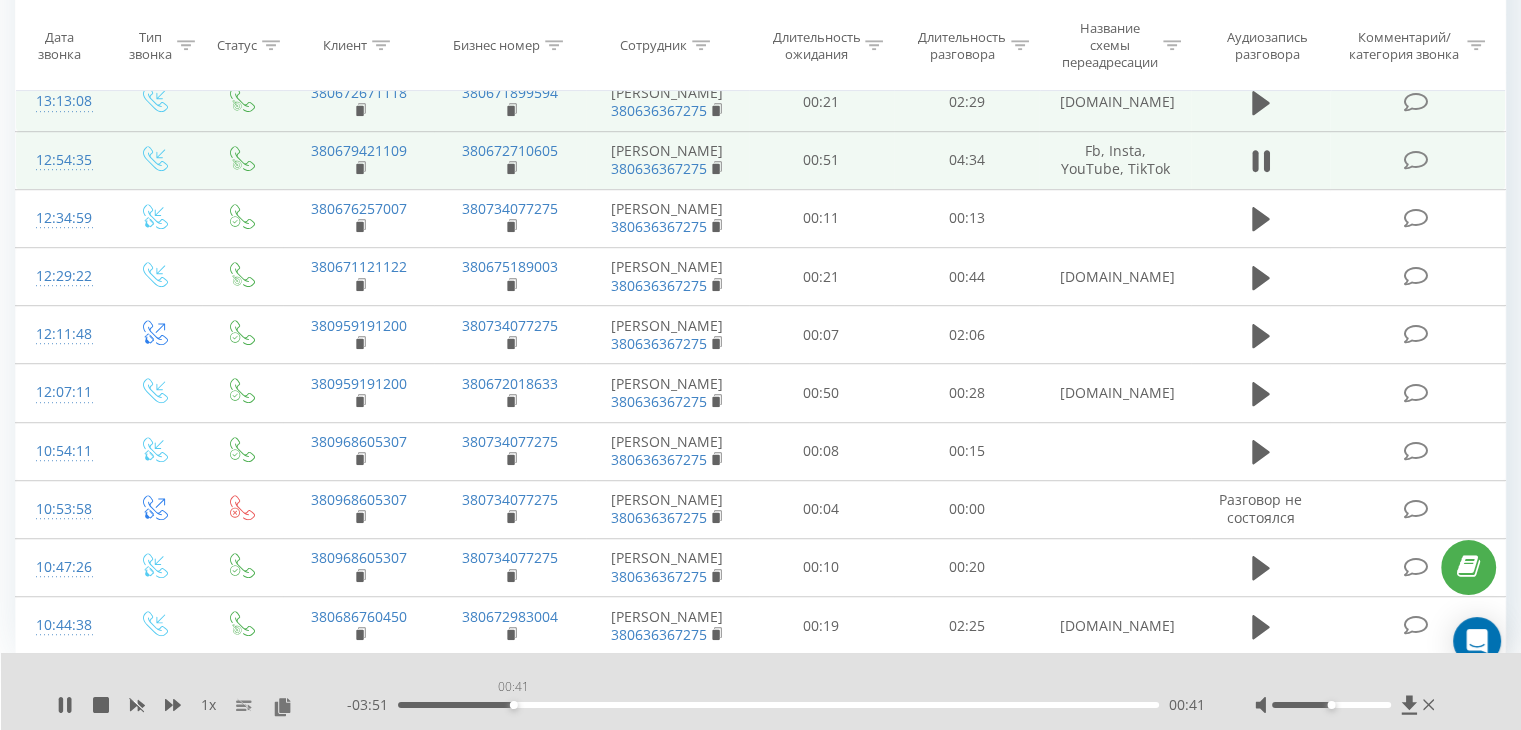 click on "00:41" at bounding box center [778, 705] 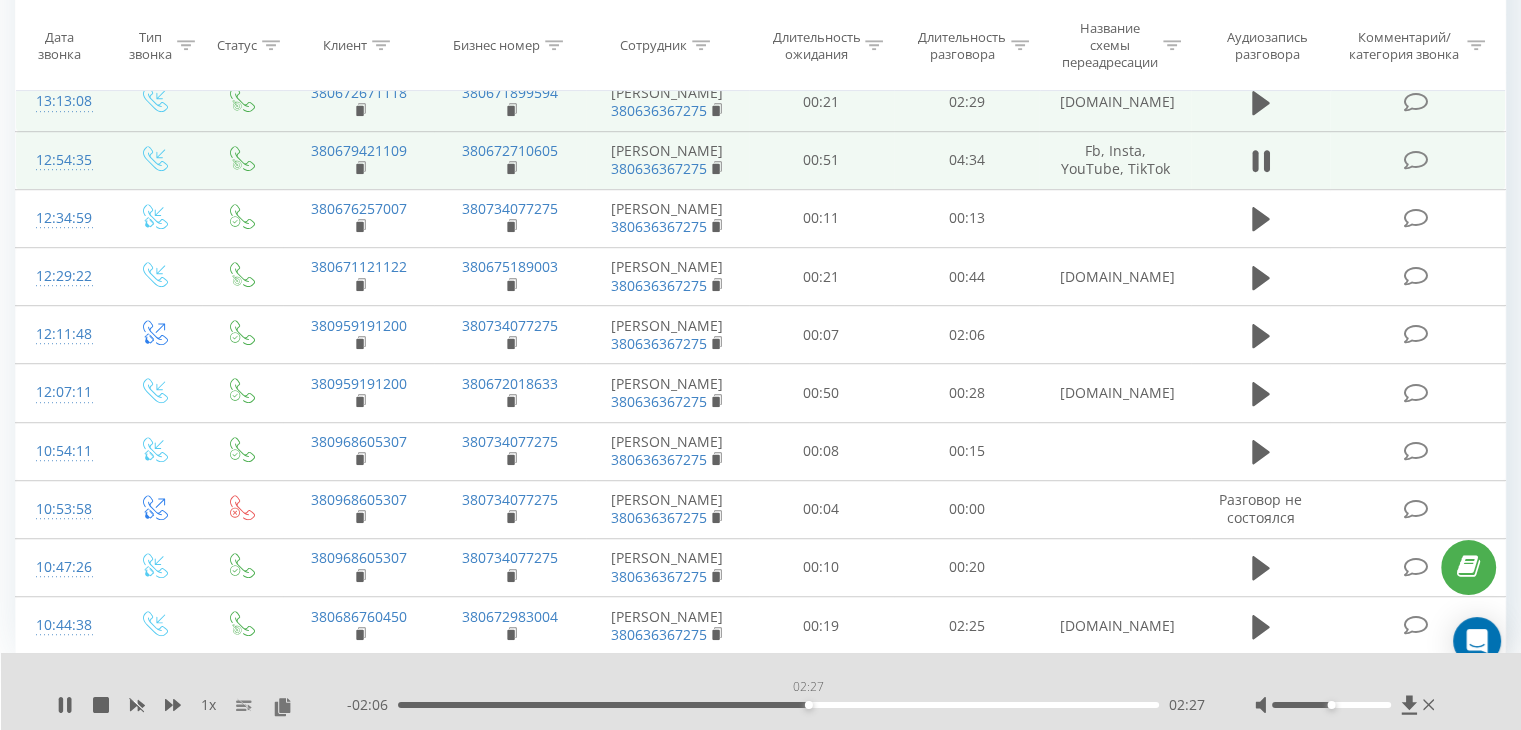 click on "02:27" at bounding box center (778, 705) 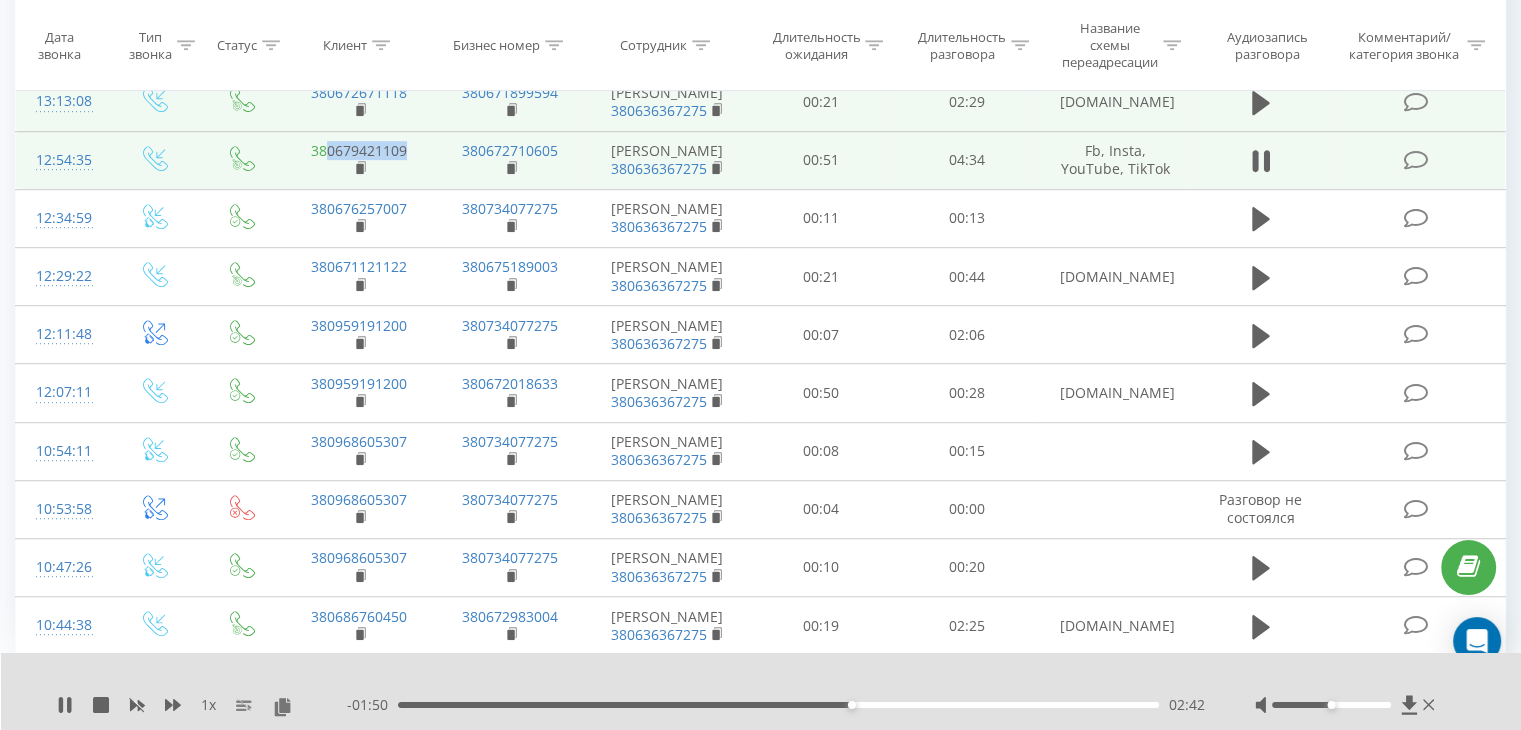 drag, startPoint x: 427, startPoint y: 281, endPoint x: 330, endPoint y: 286, distance: 97.128784 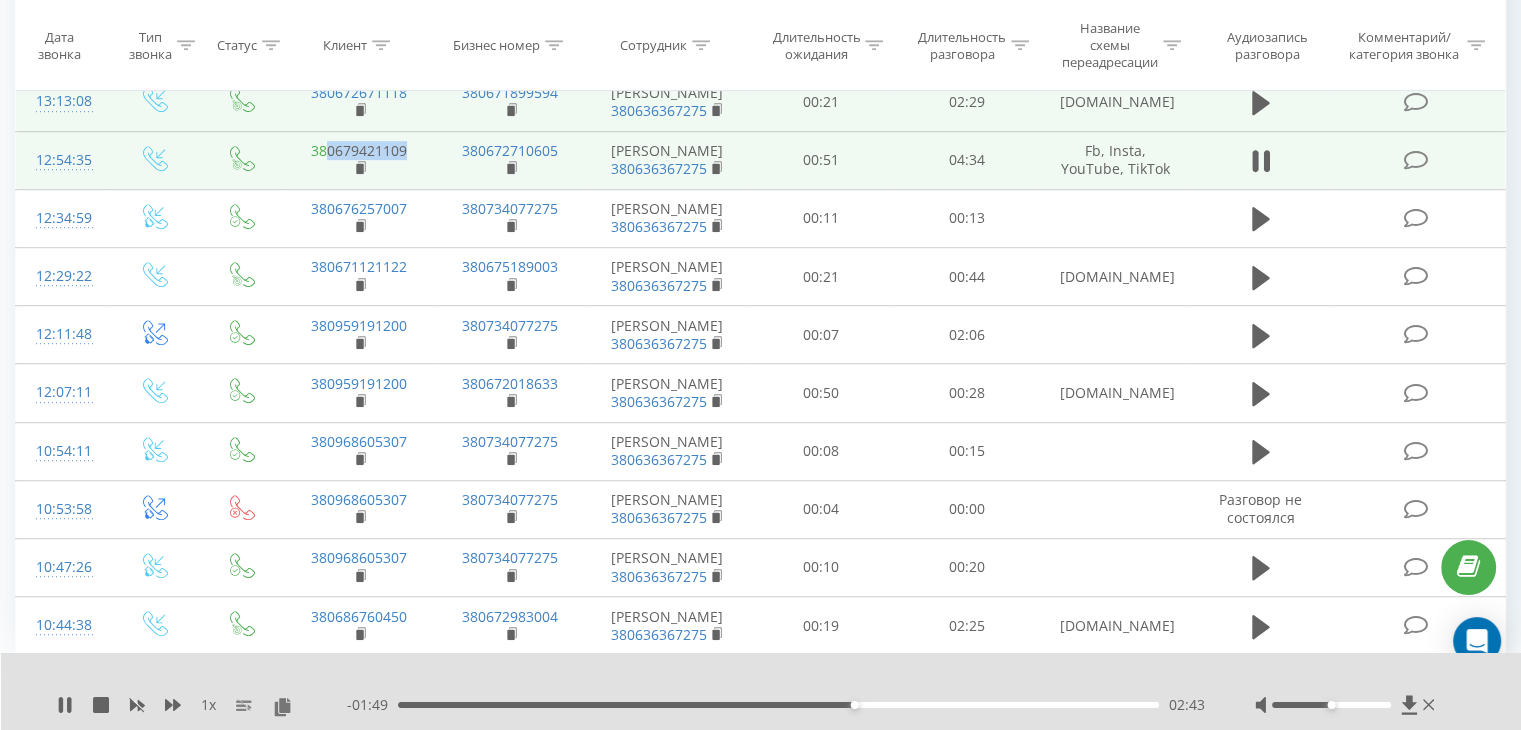 copy on "0679421109" 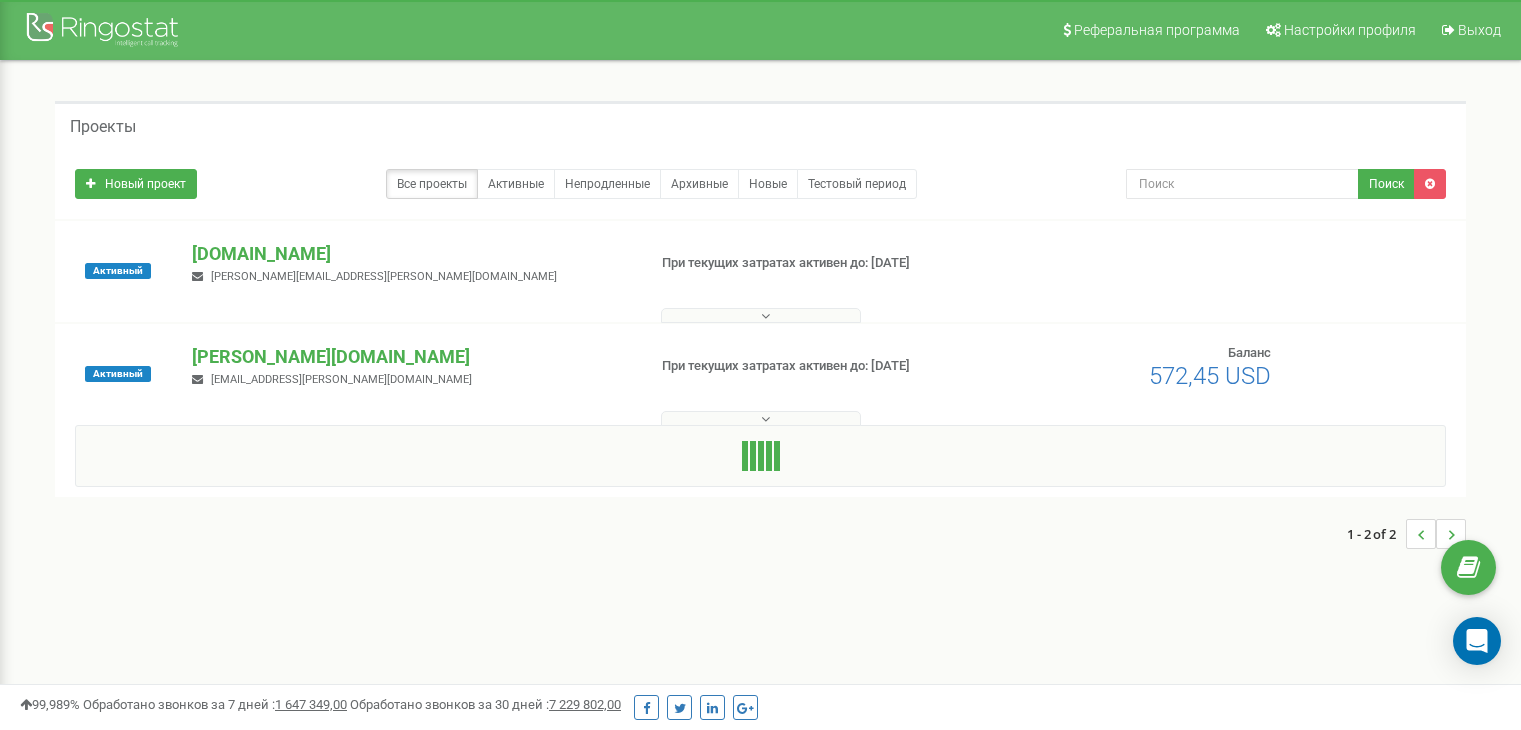 scroll, scrollTop: 0, scrollLeft: 0, axis: both 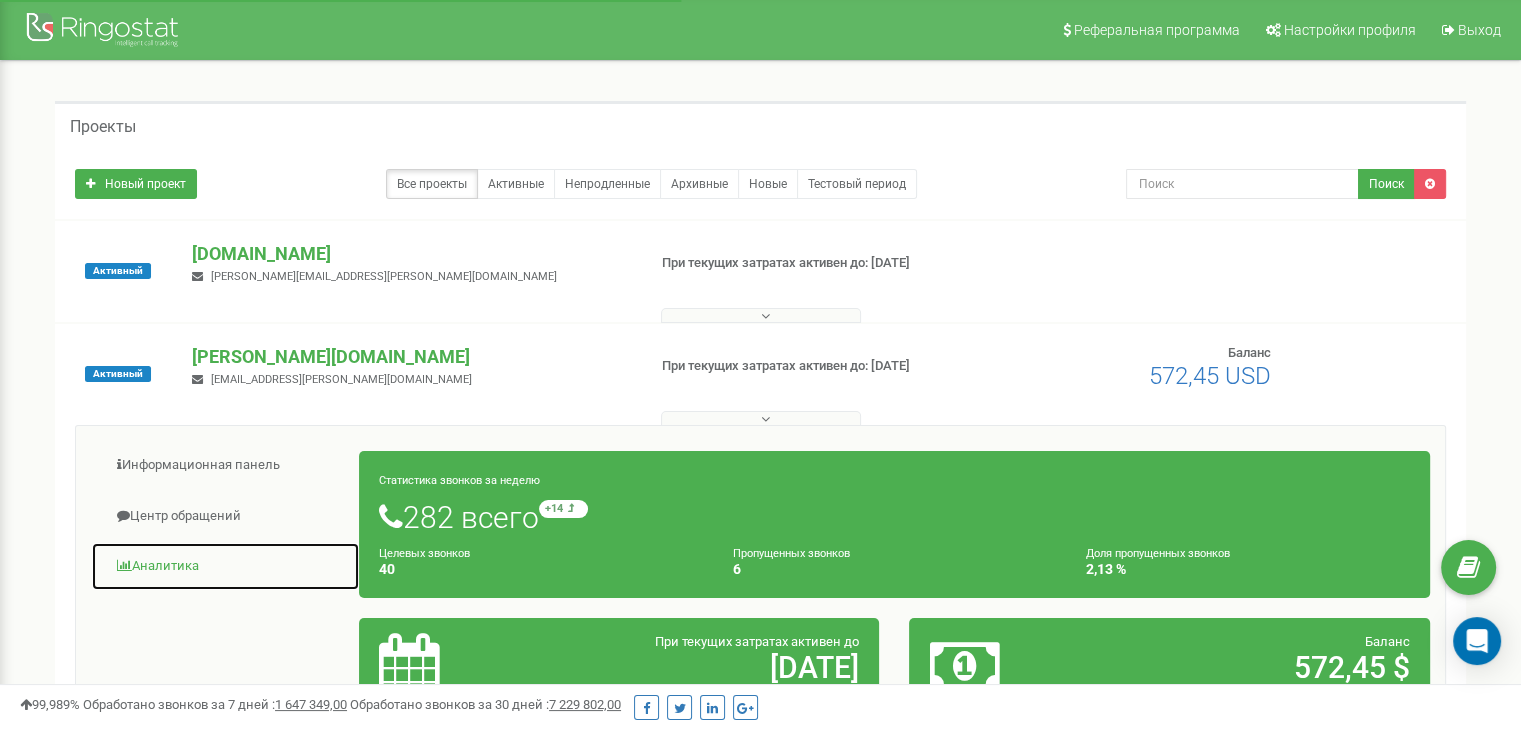 click on "Аналитика" at bounding box center [225, 566] 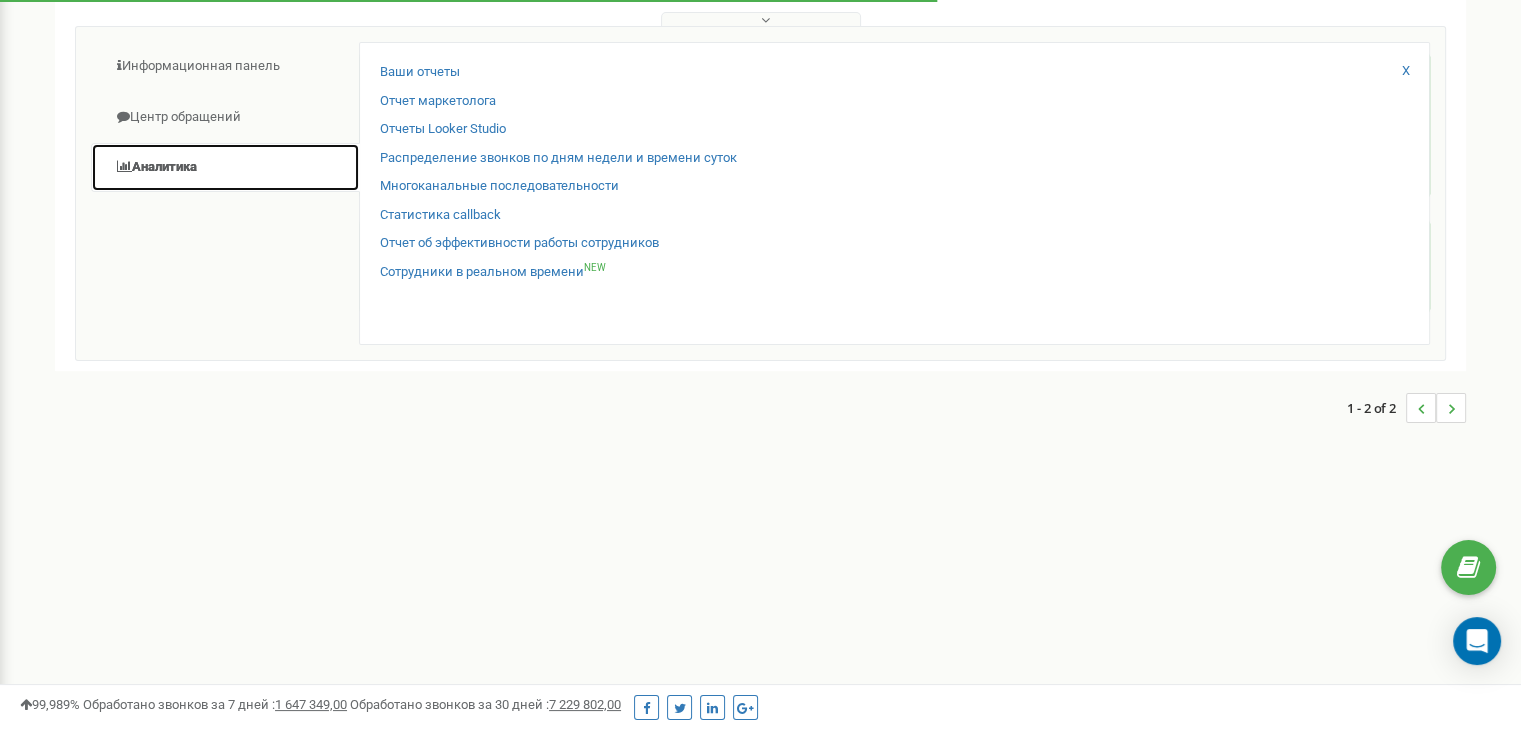 scroll, scrollTop: 400, scrollLeft: 0, axis: vertical 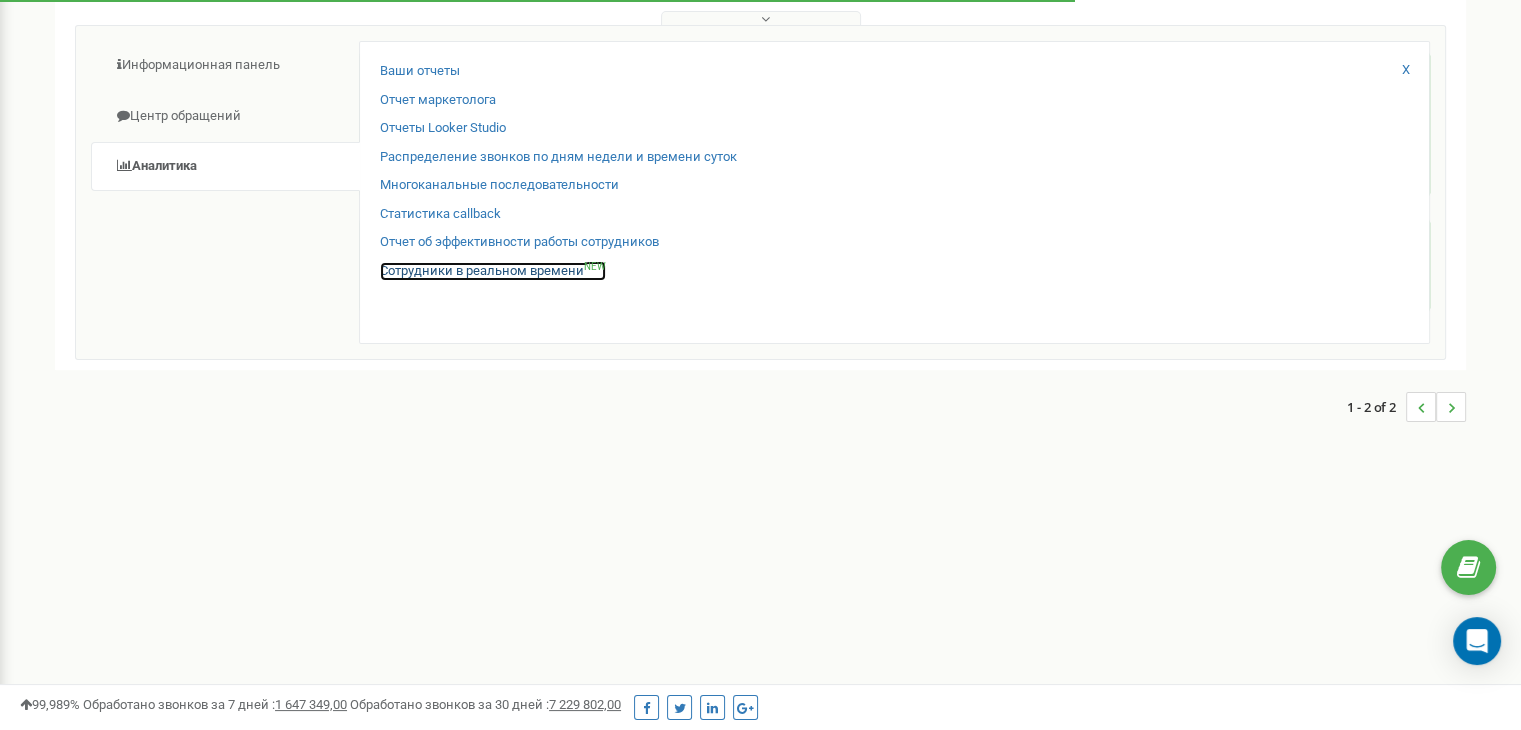 click on "Сотрудники в реальном времени  NEW" at bounding box center (493, 271) 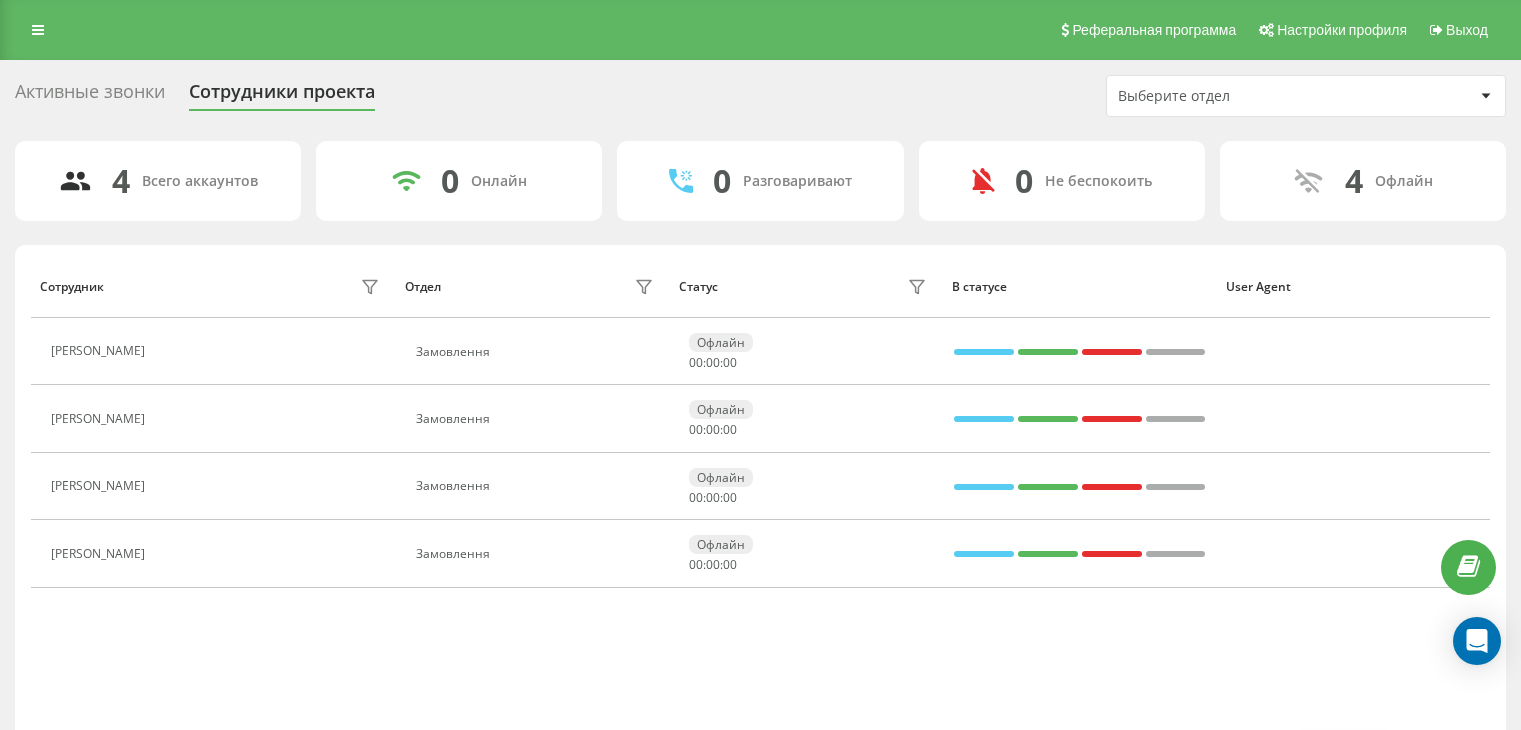 scroll, scrollTop: 0, scrollLeft: 0, axis: both 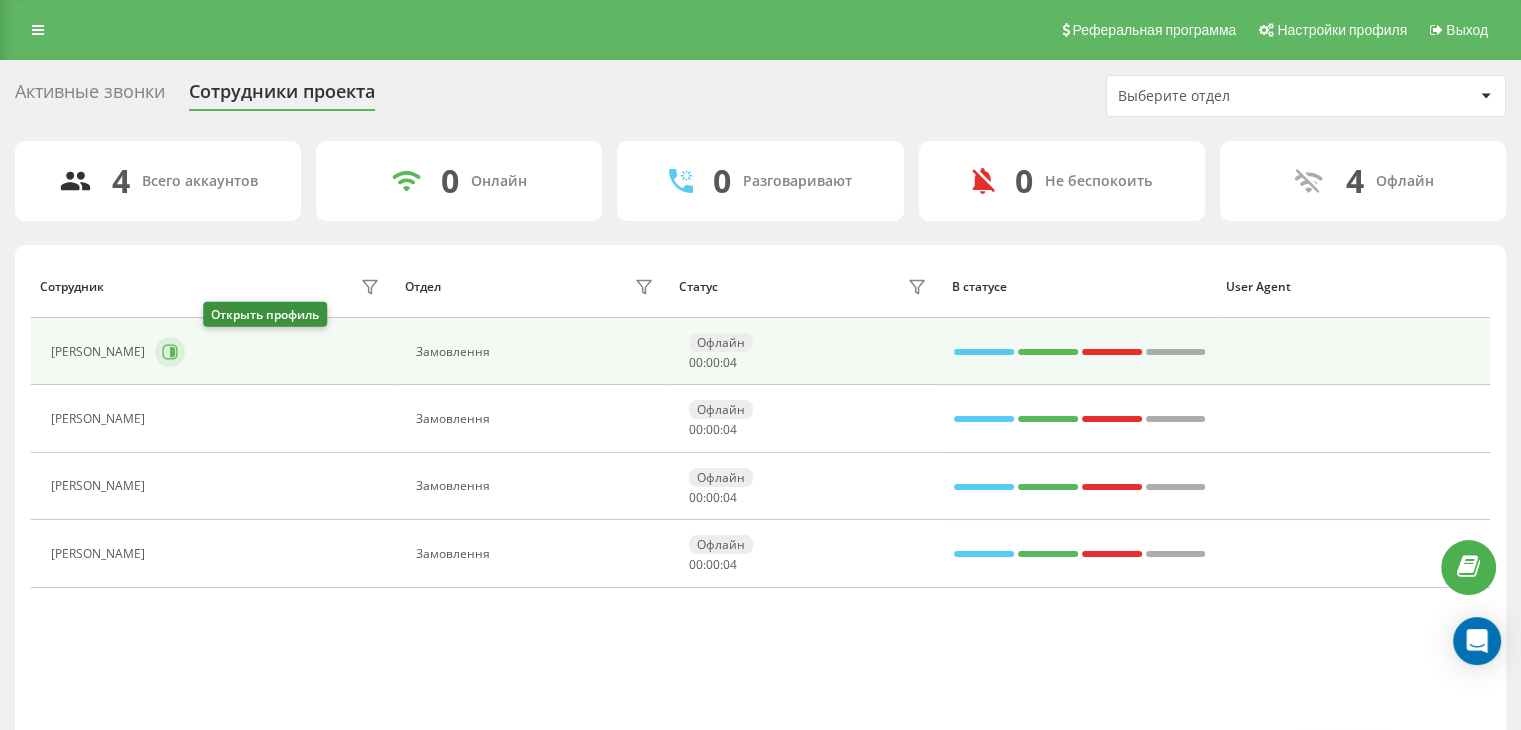 click at bounding box center (170, 352) 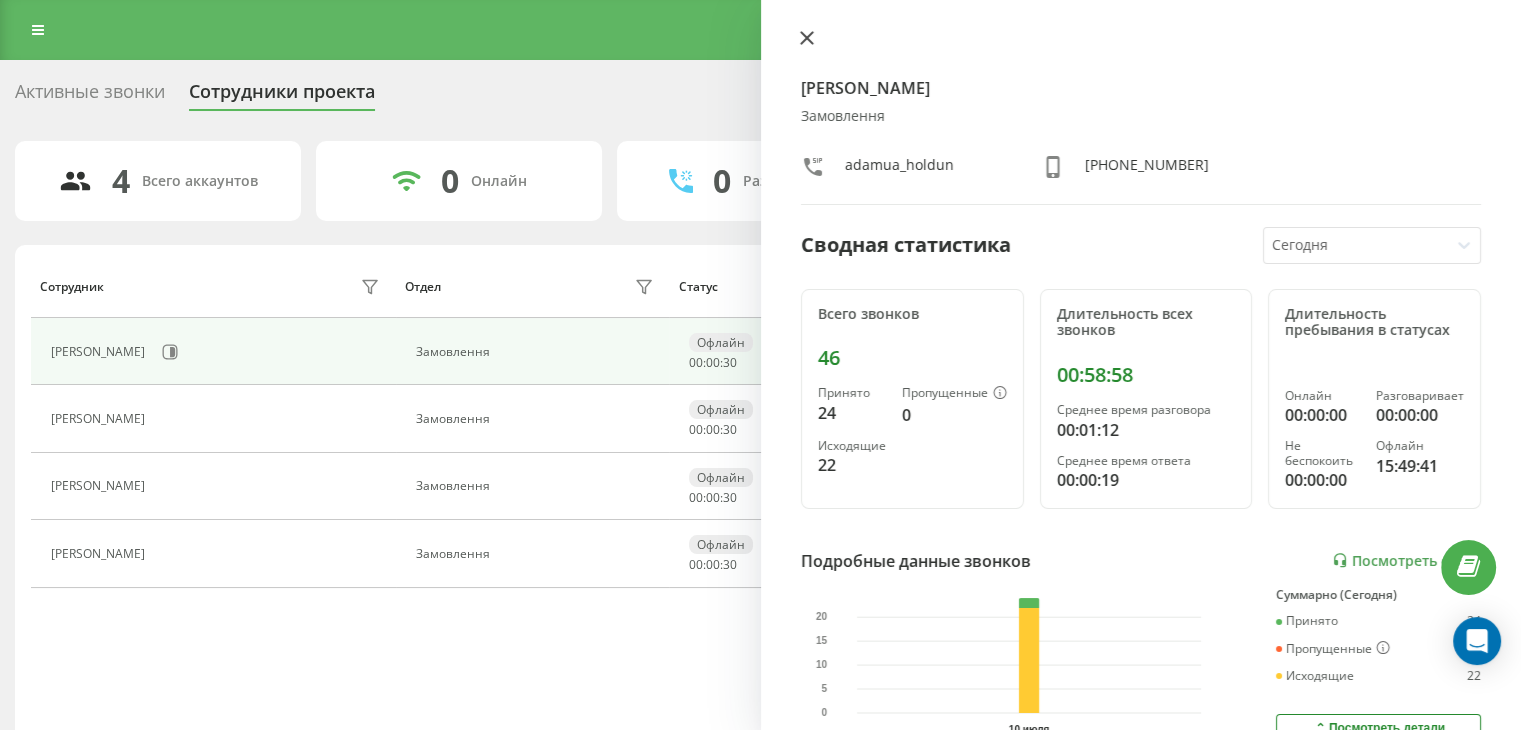 click at bounding box center [807, 39] 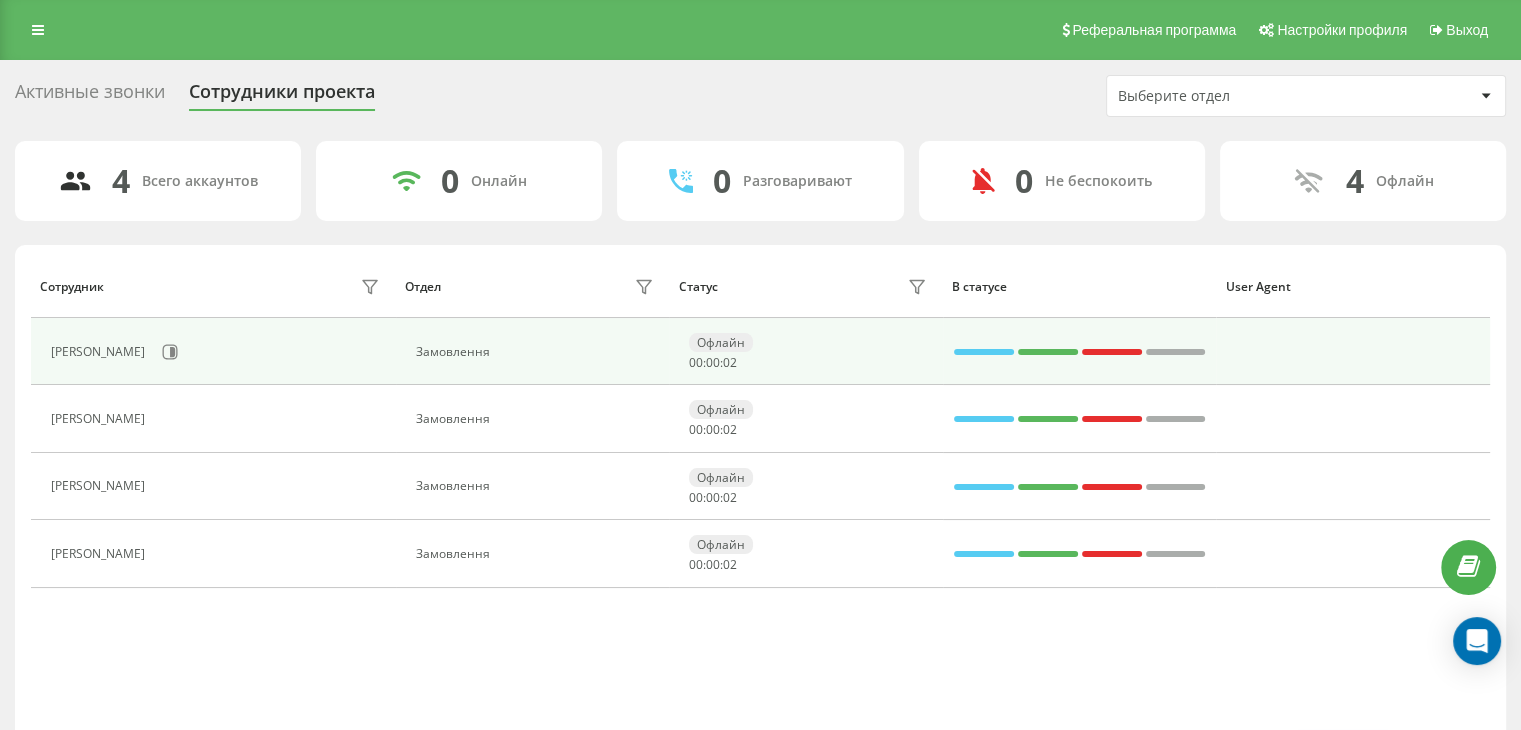 click on "Офлайн 00 : 00 : 02" at bounding box center [810, 351] 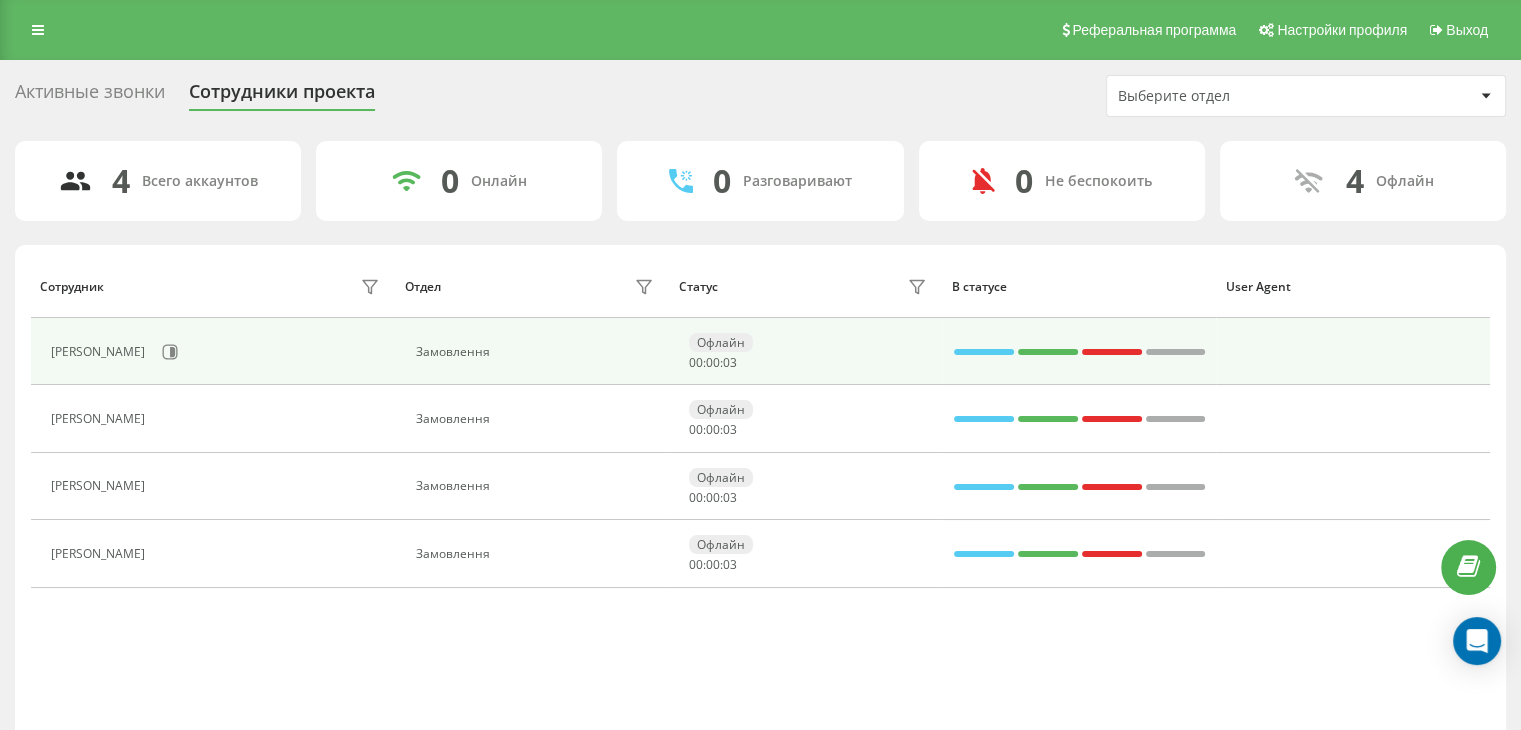 click on "Замовлення" at bounding box center [533, 351] 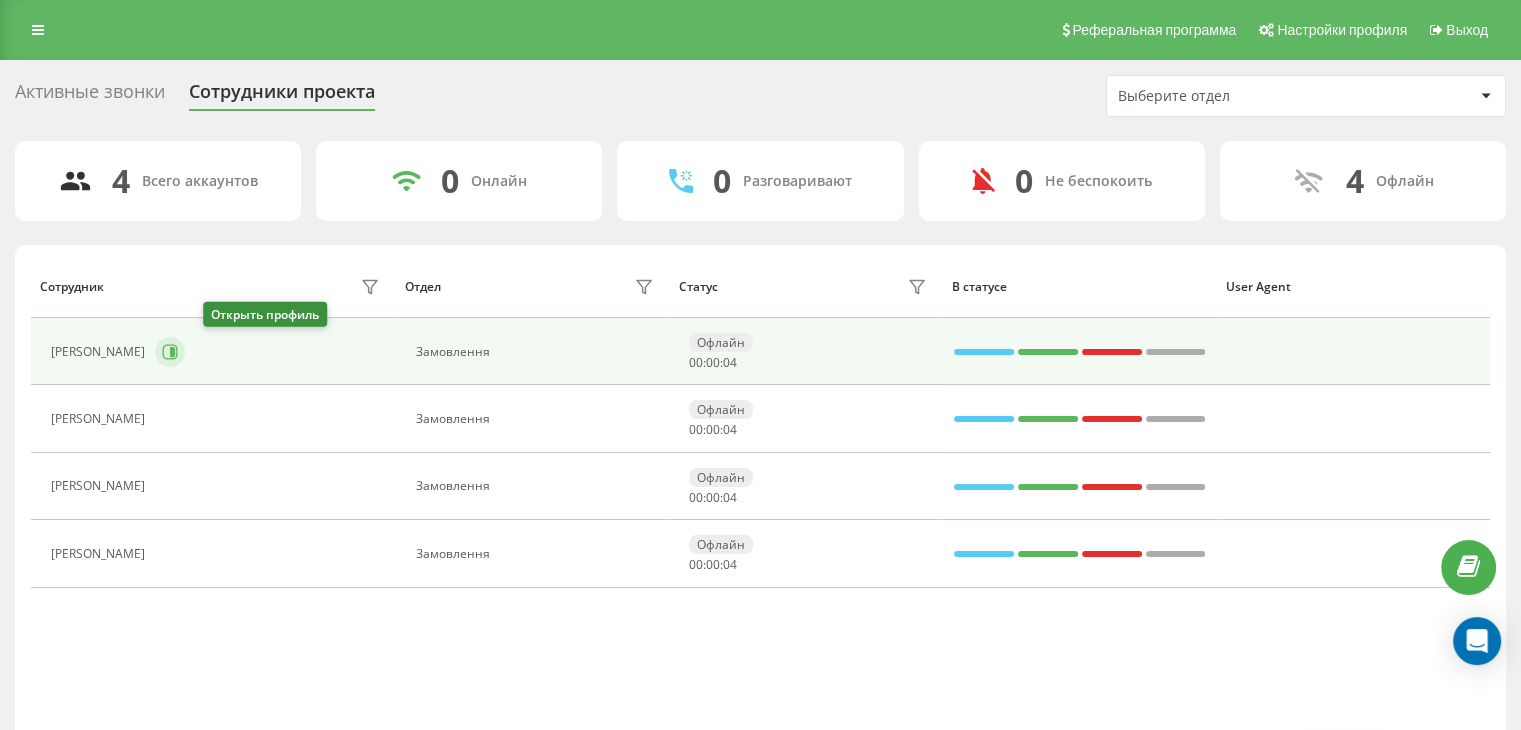 click at bounding box center (170, 352) 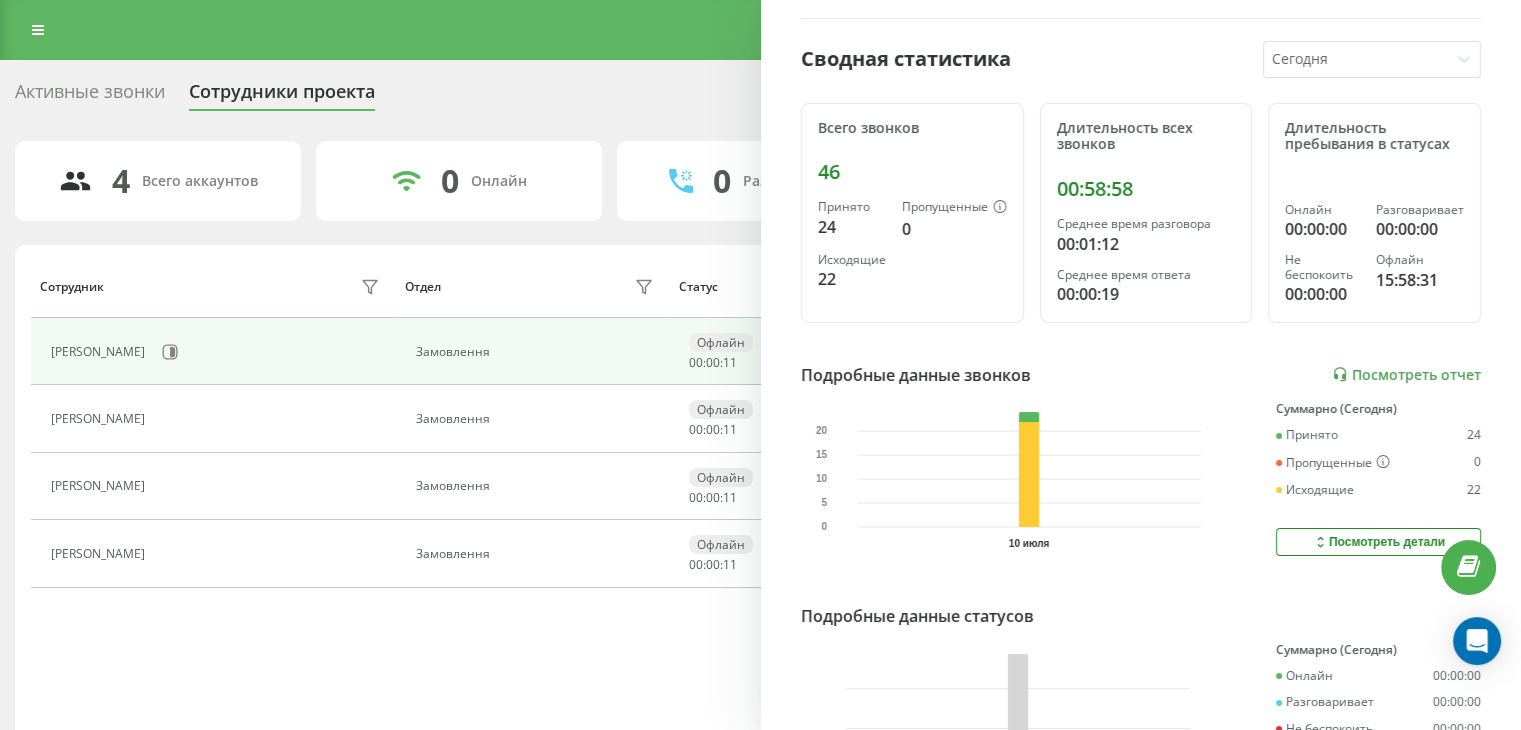 scroll, scrollTop: 0, scrollLeft: 0, axis: both 